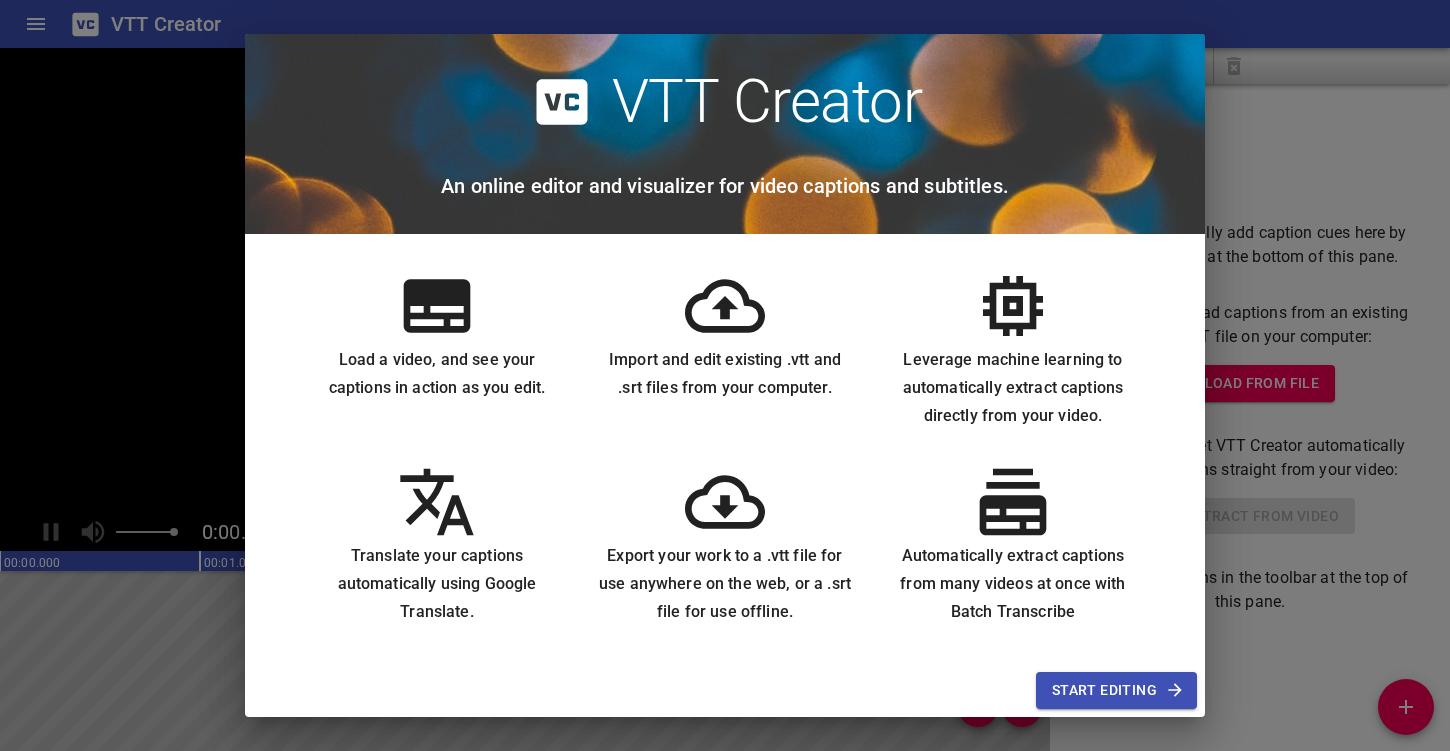scroll, scrollTop: 0, scrollLeft: 0, axis: both 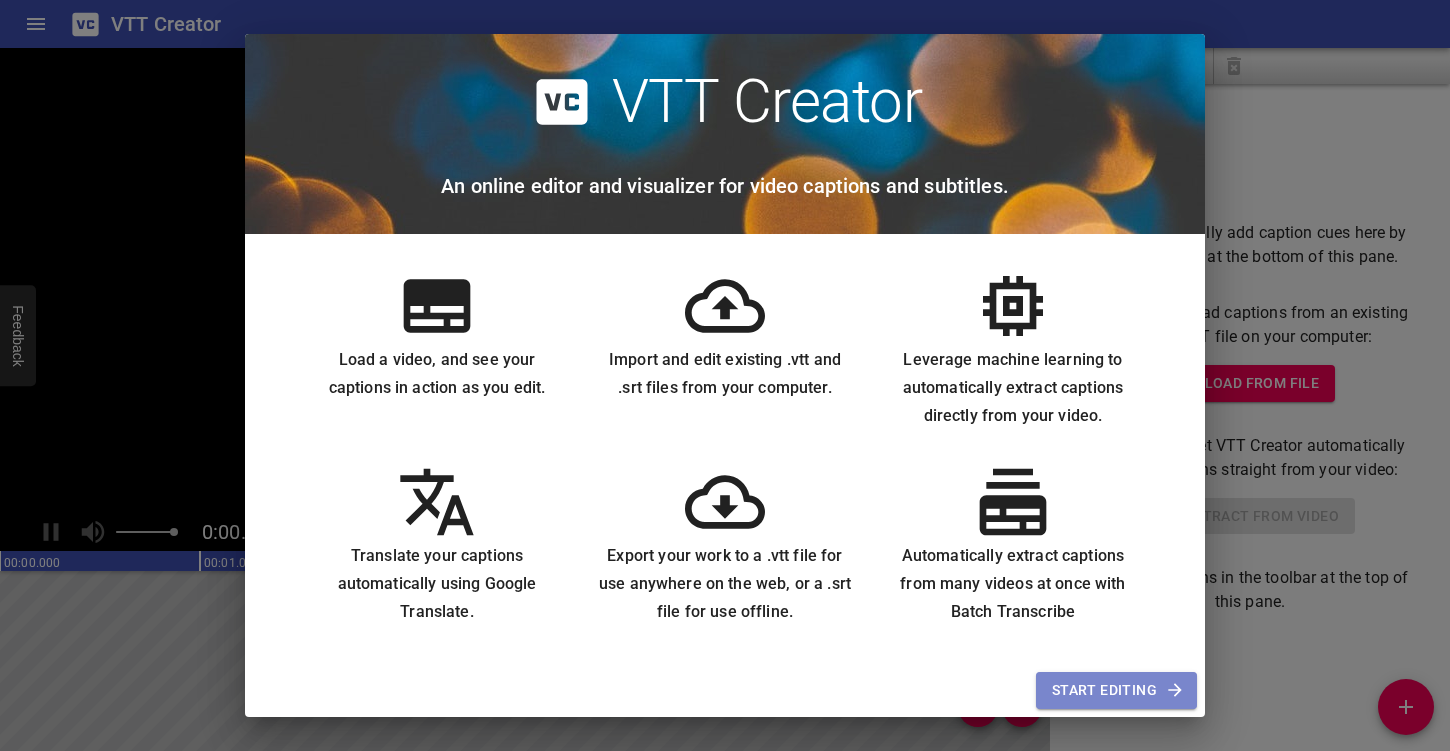click on "Start Editing" at bounding box center (1116, 690) 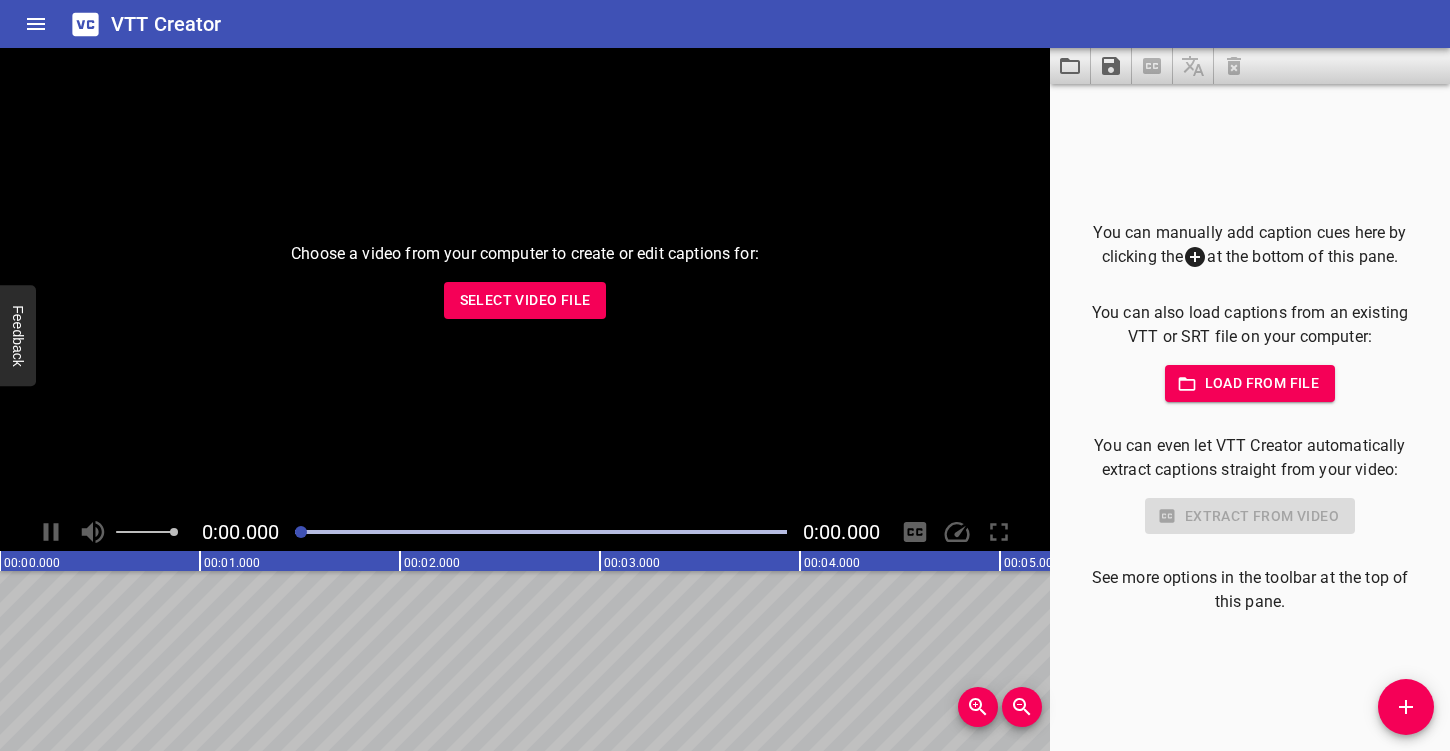 click on "Select Video File" at bounding box center [525, 300] 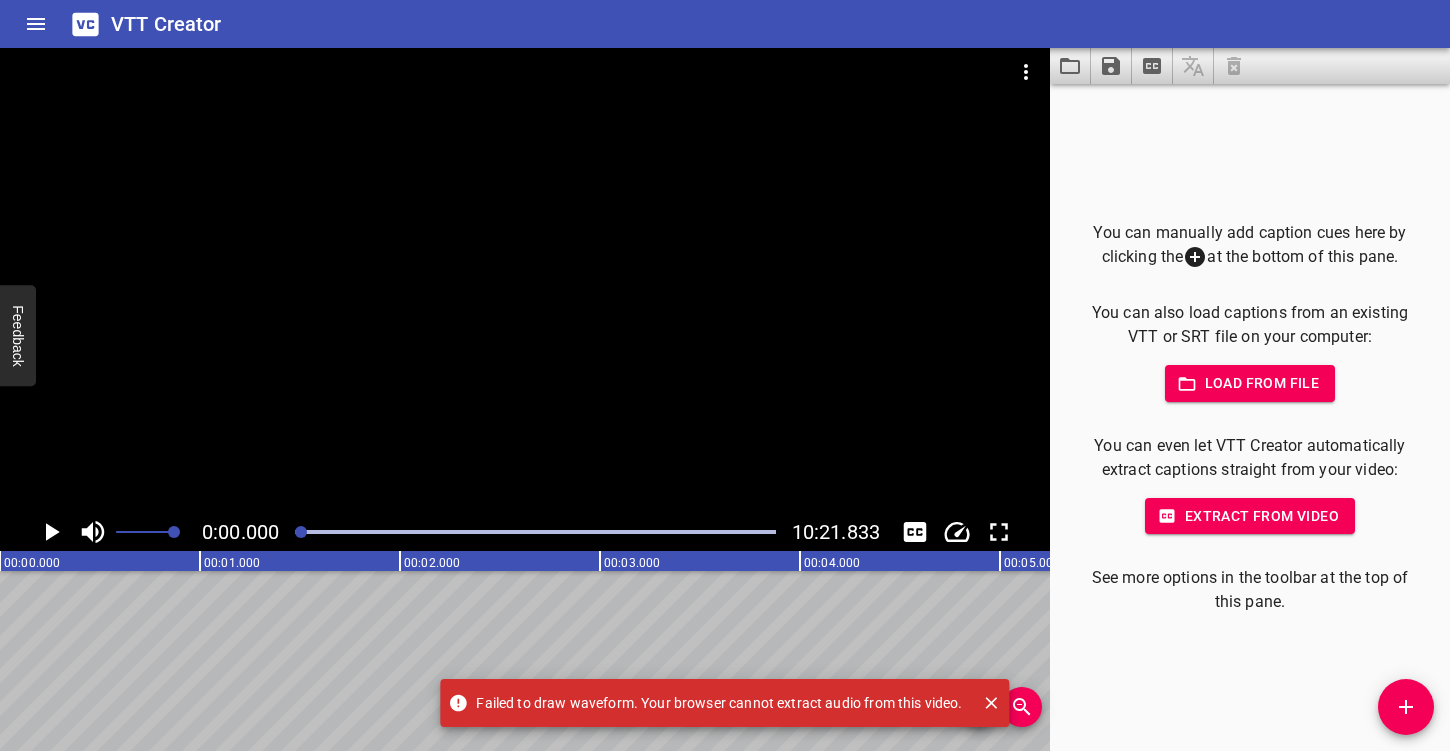 click 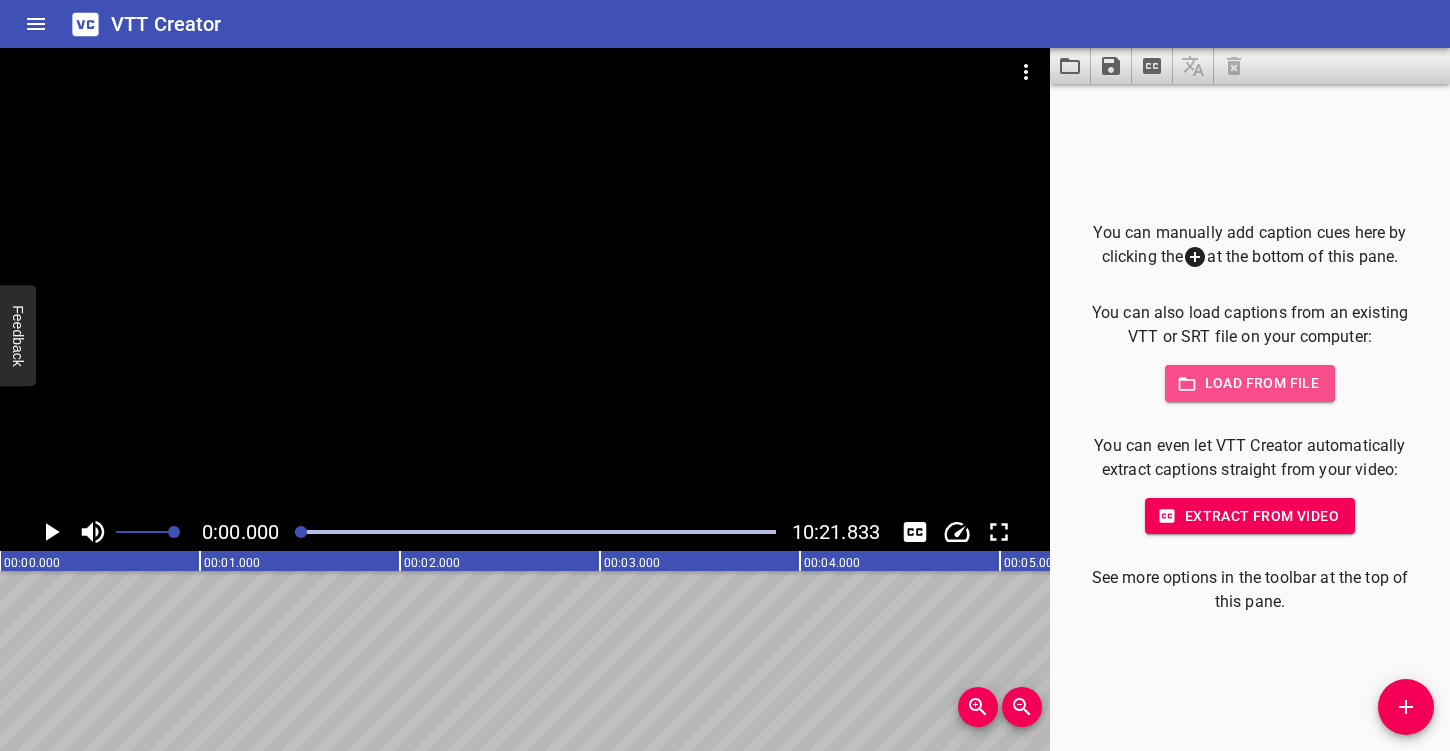 click on "Load from file" at bounding box center [1250, 383] 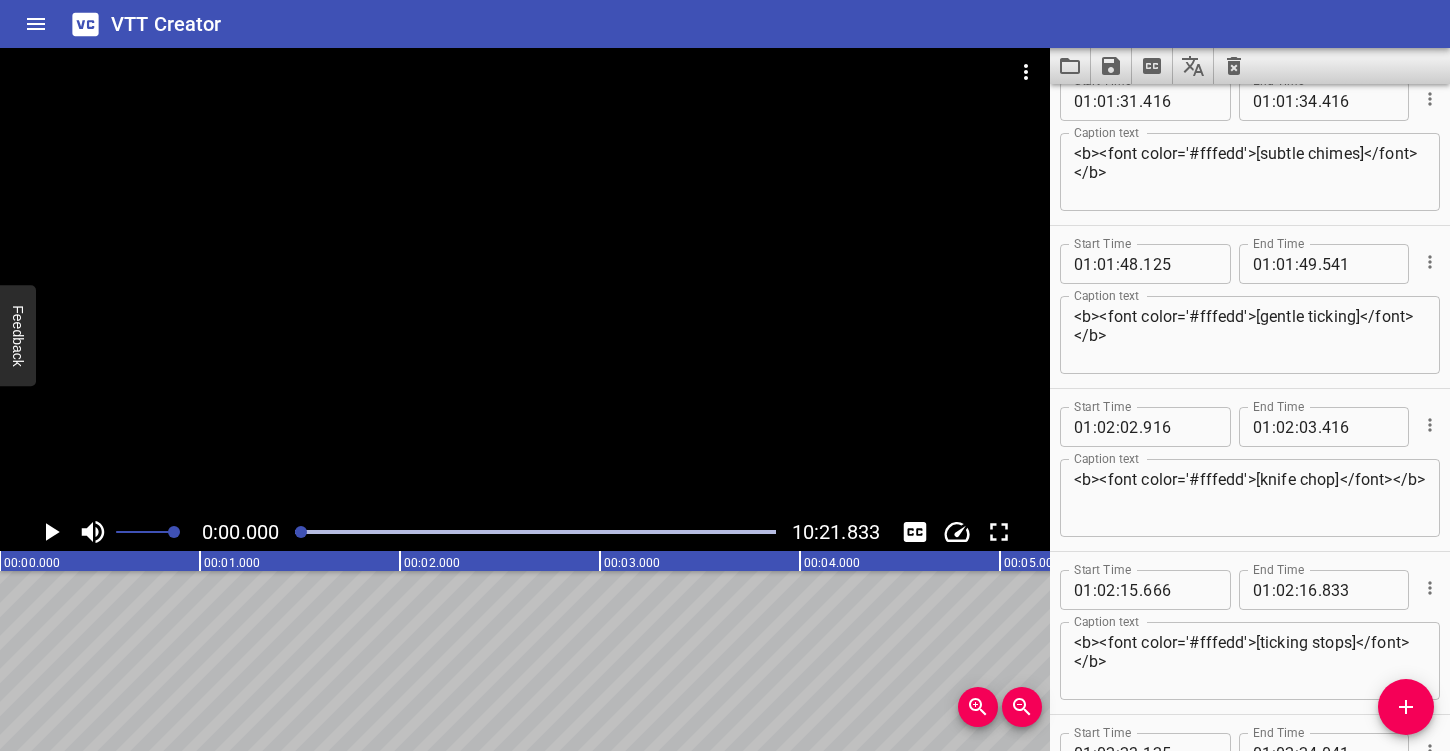 scroll, scrollTop: 0, scrollLeft: 0, axis: both 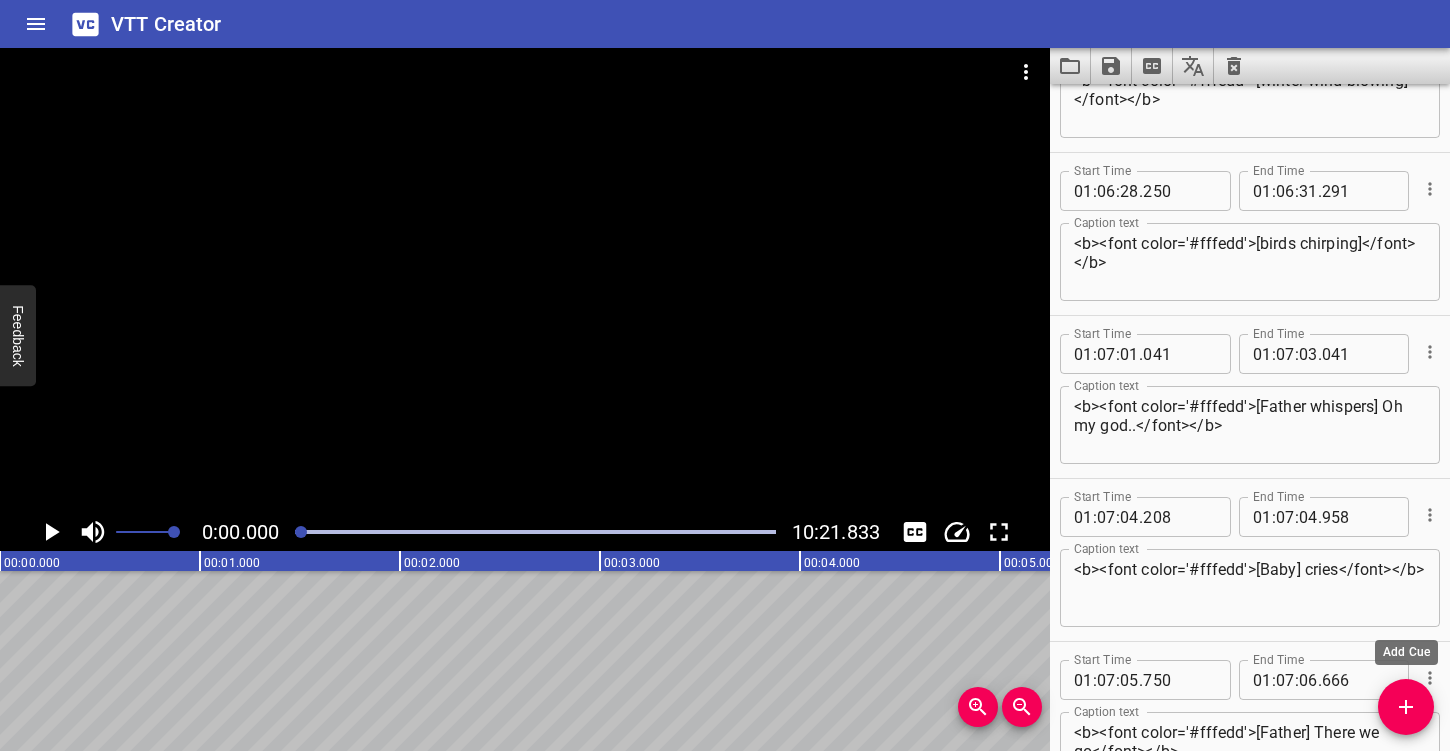 click 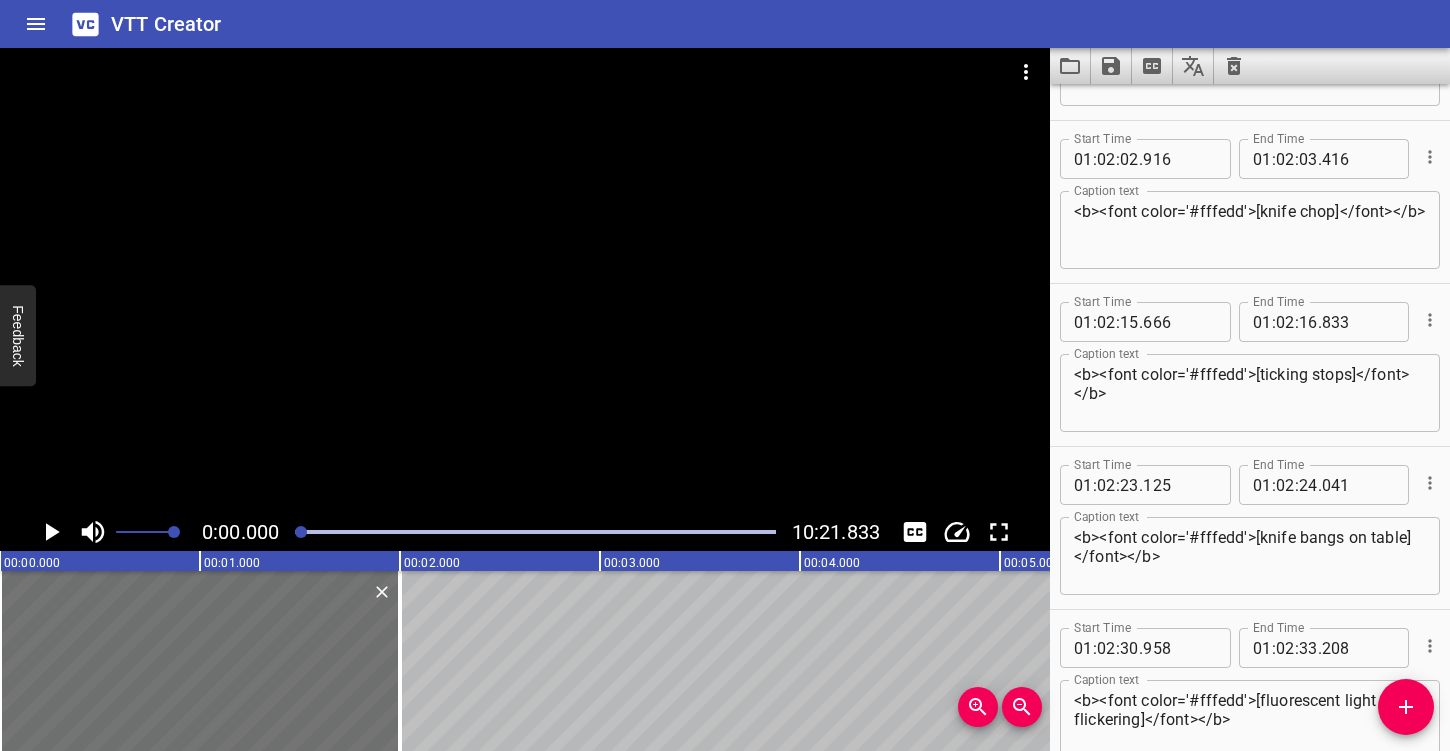 scroll, scrollTop: 0, scrollLeft: 0, axis: both 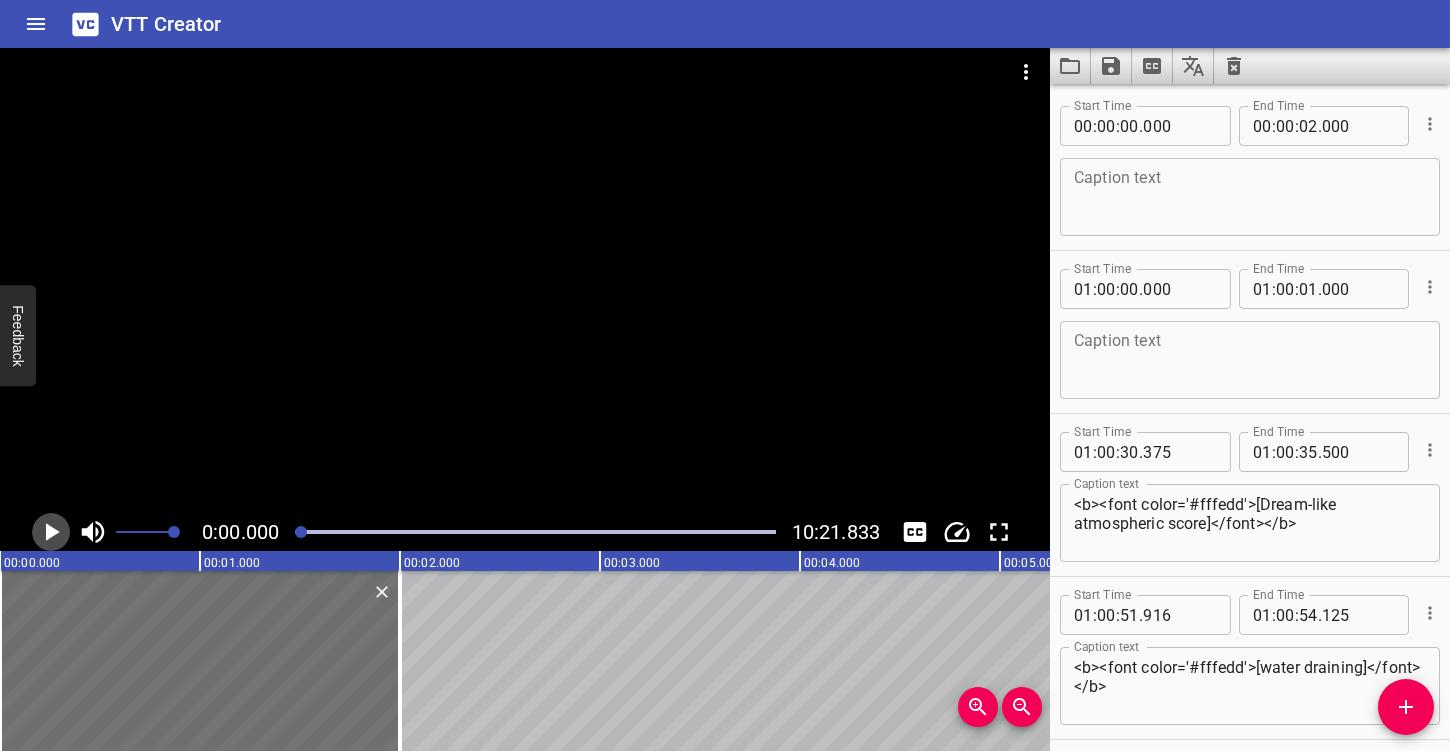 click 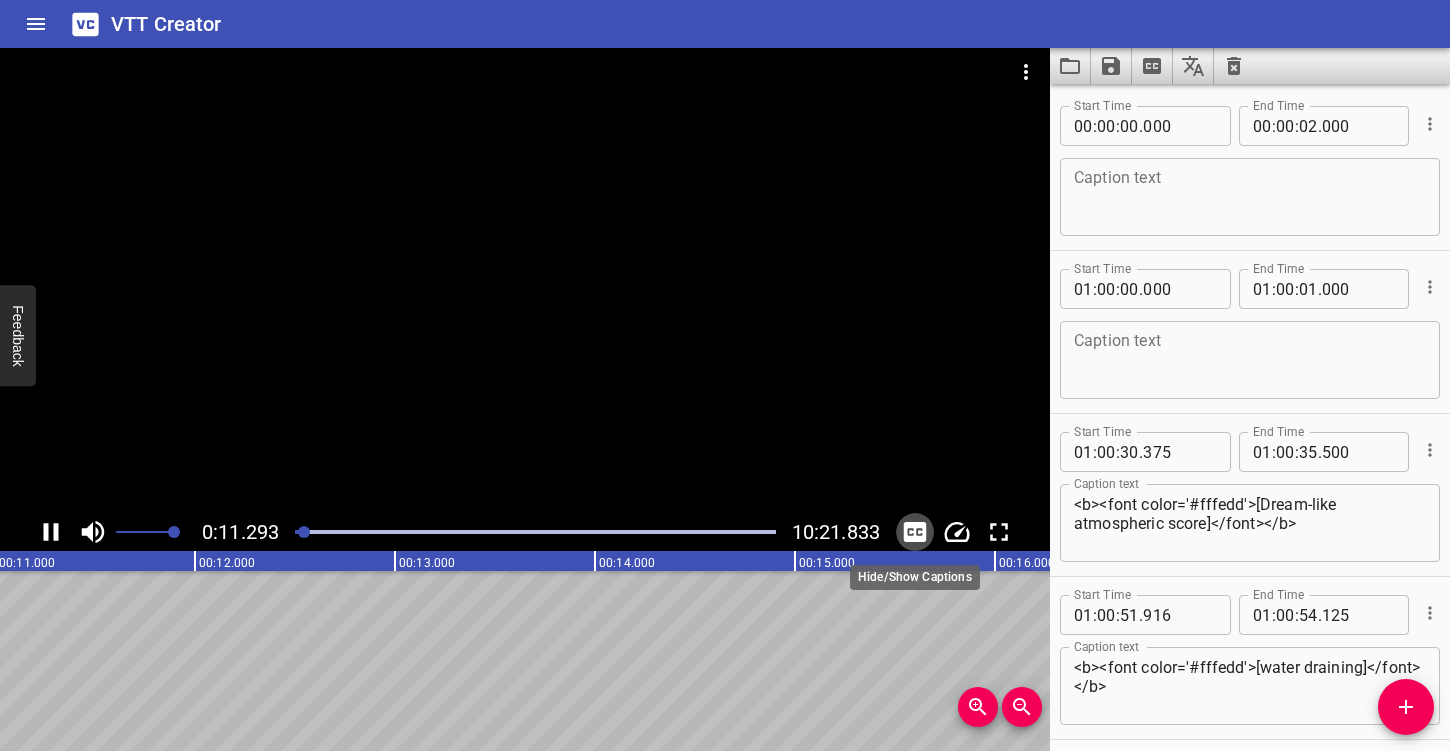 click 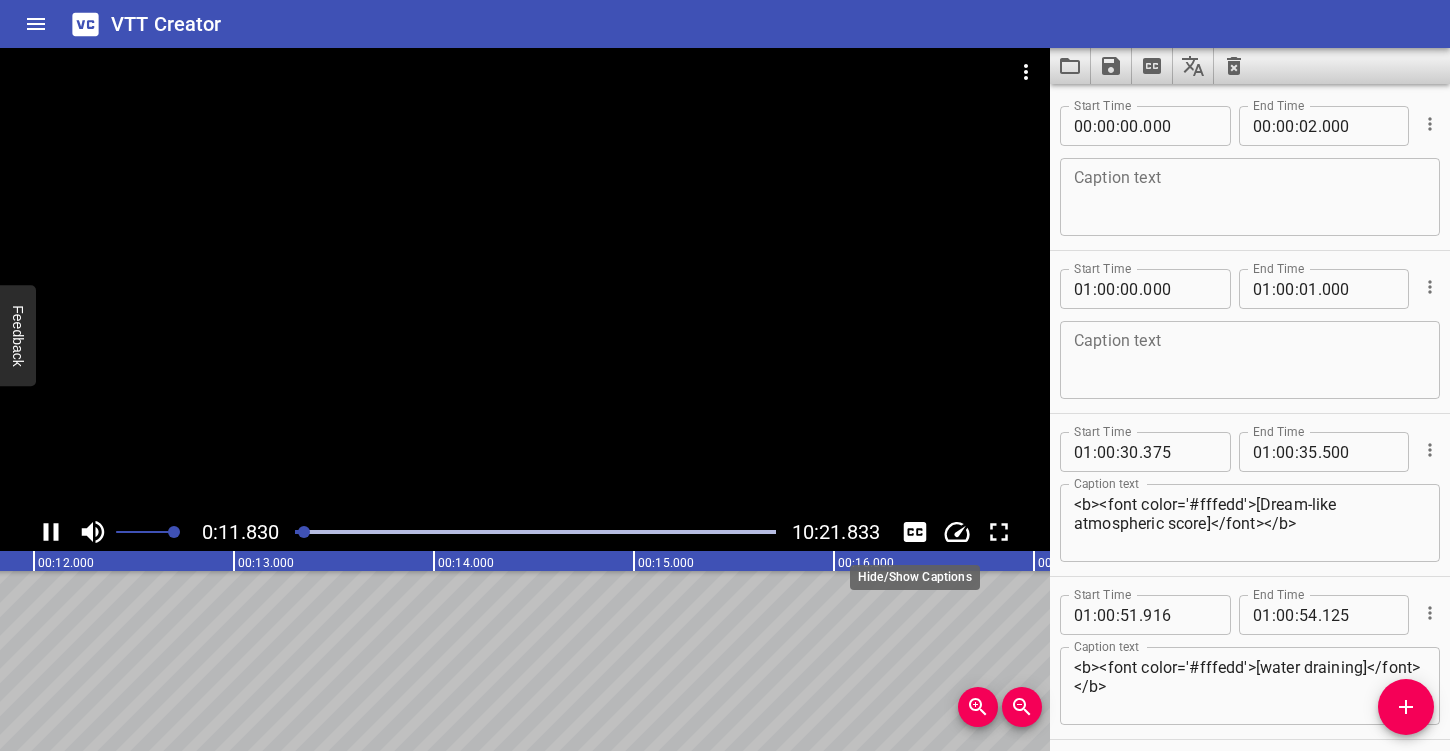 click 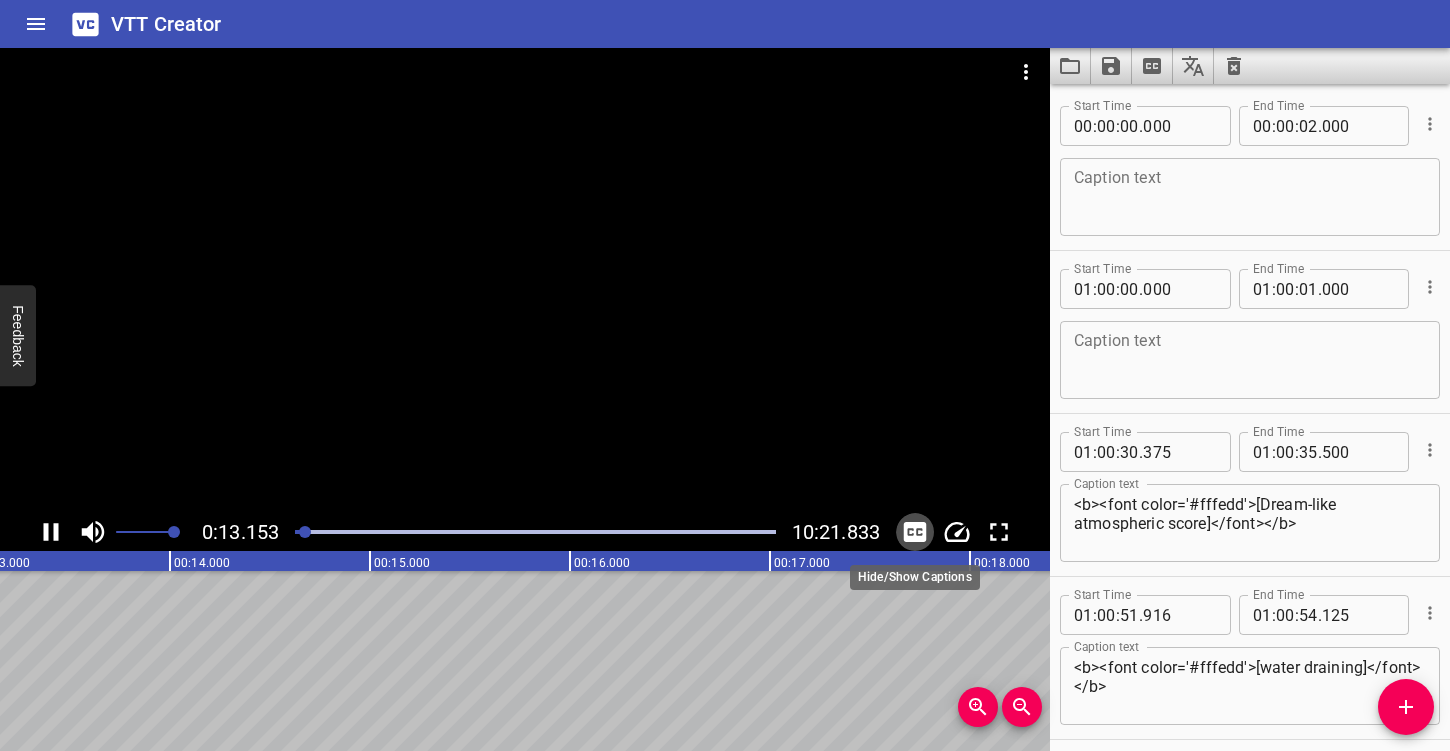 click 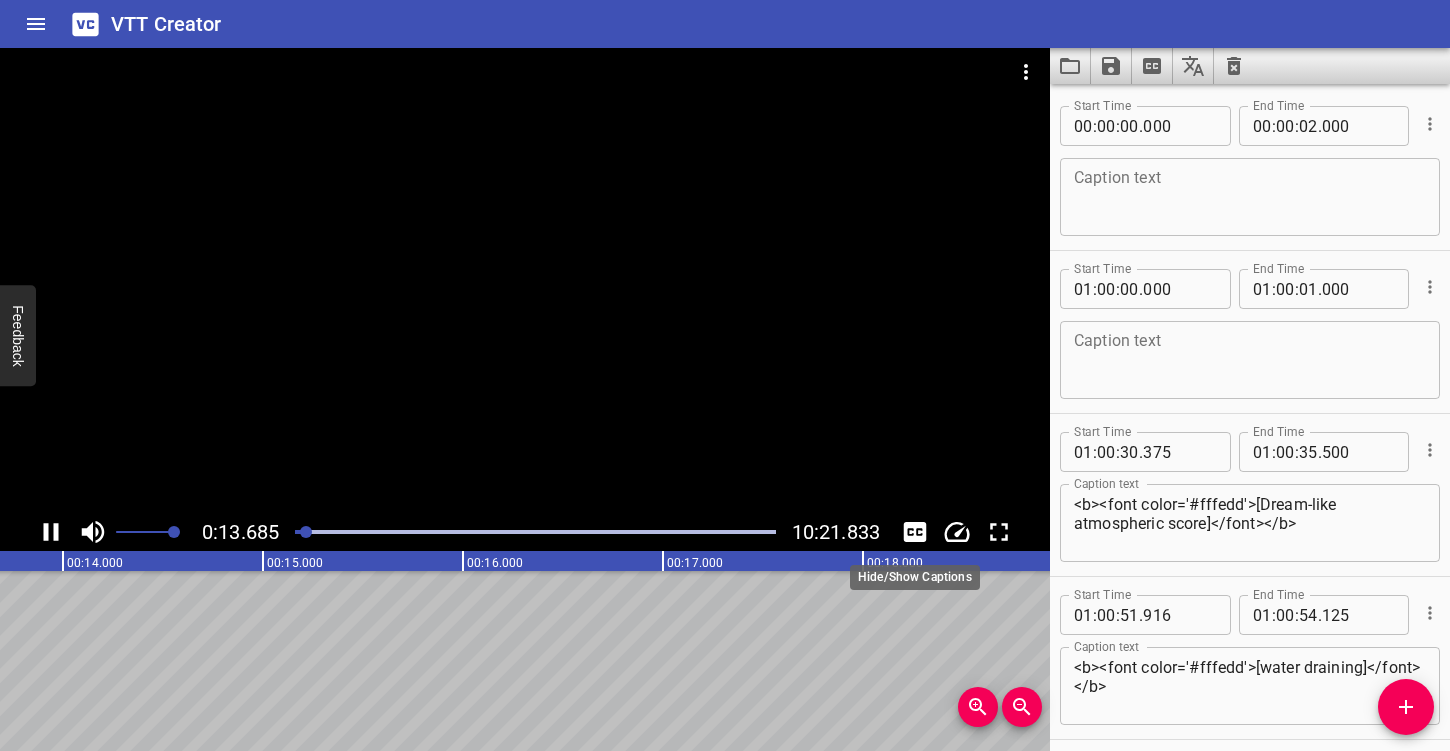 click 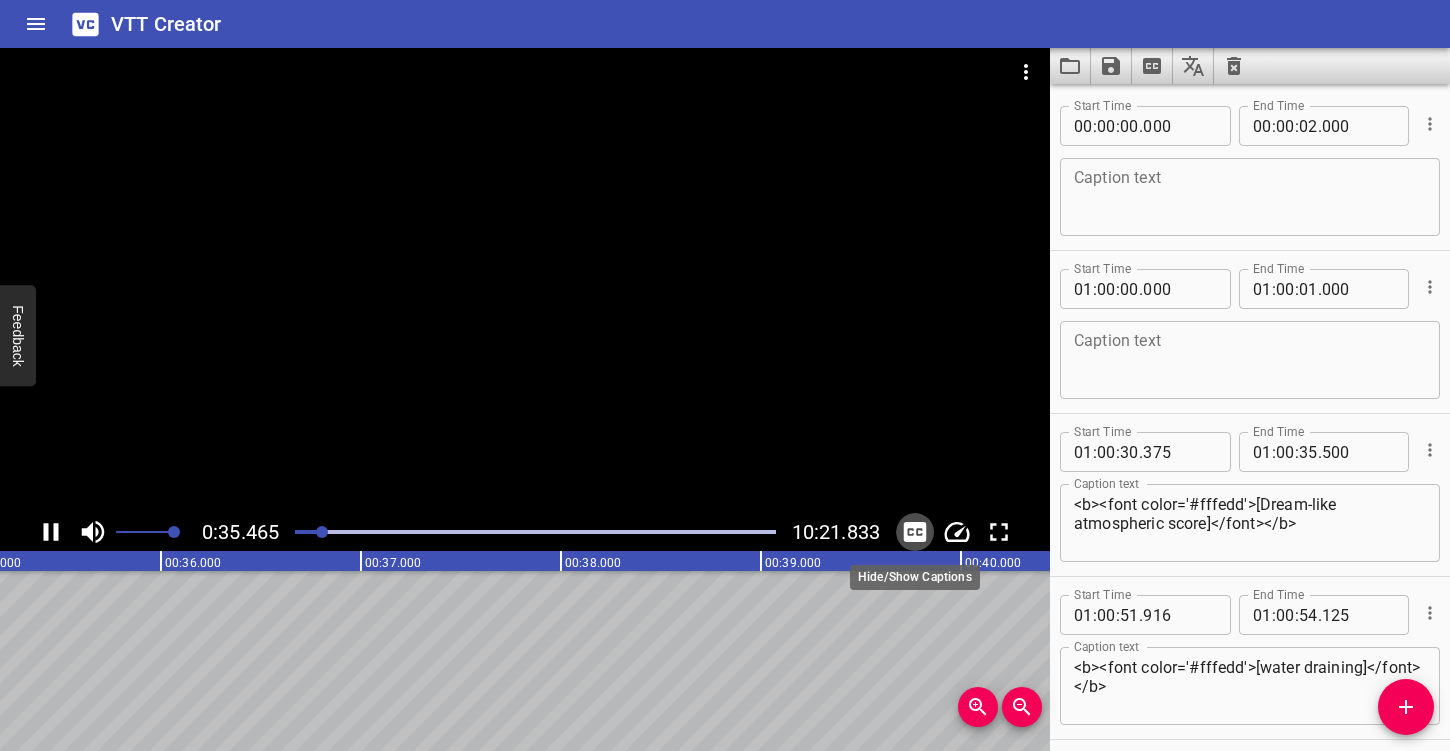 click 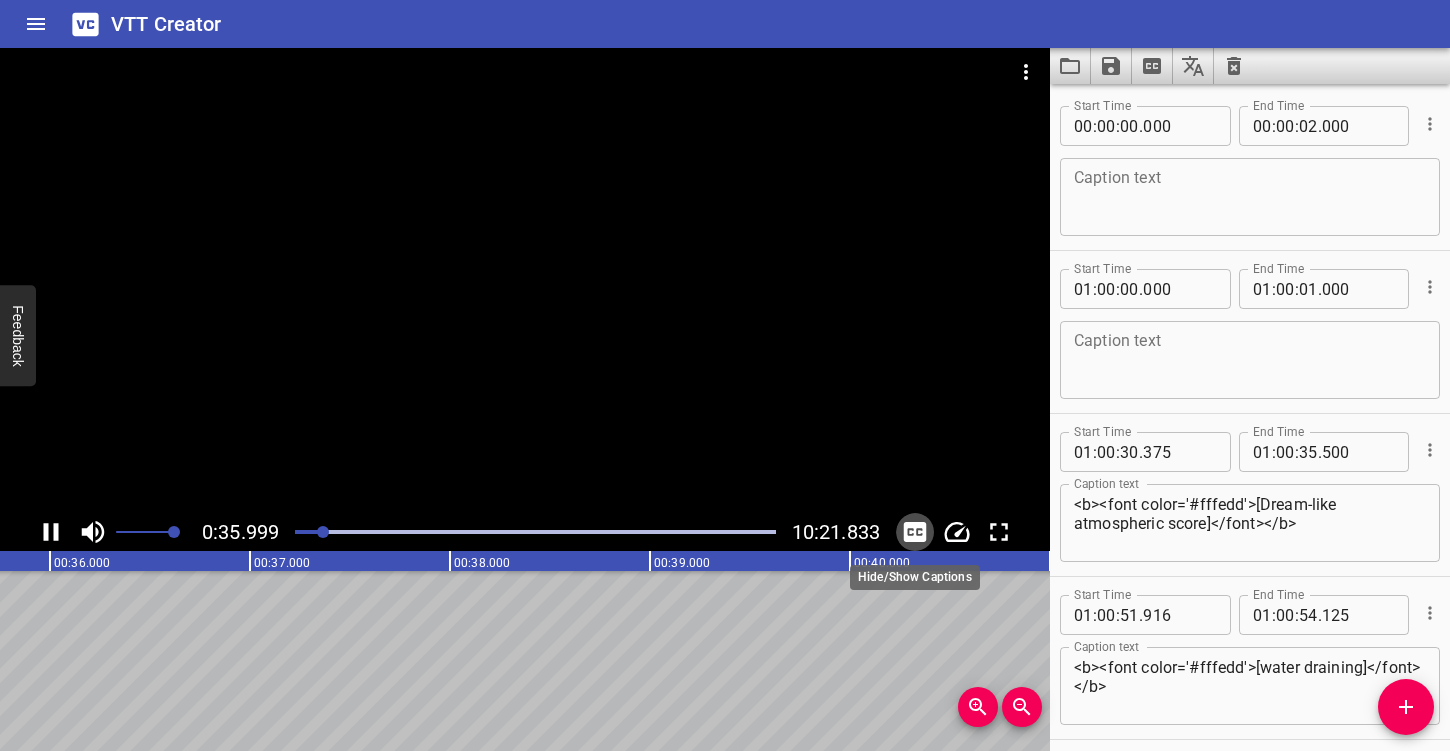 click 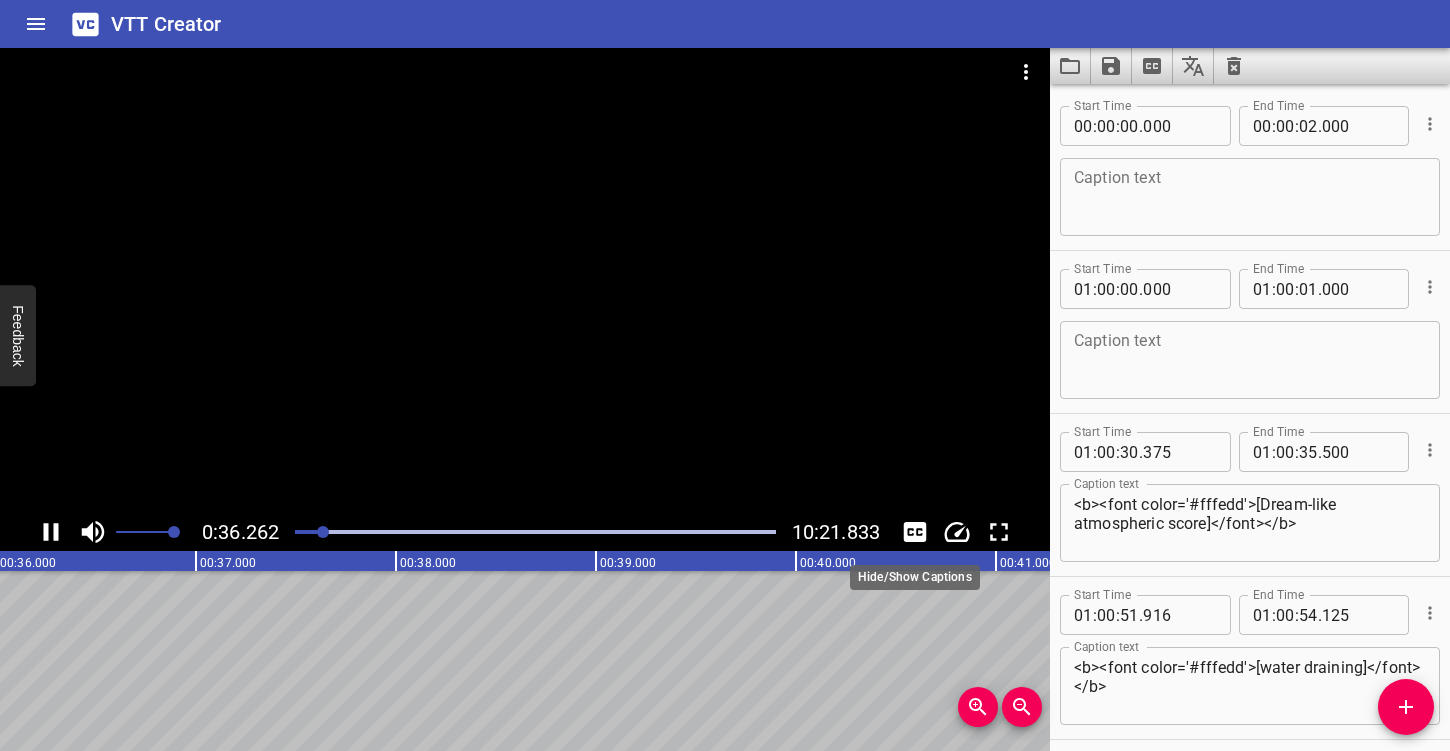 type 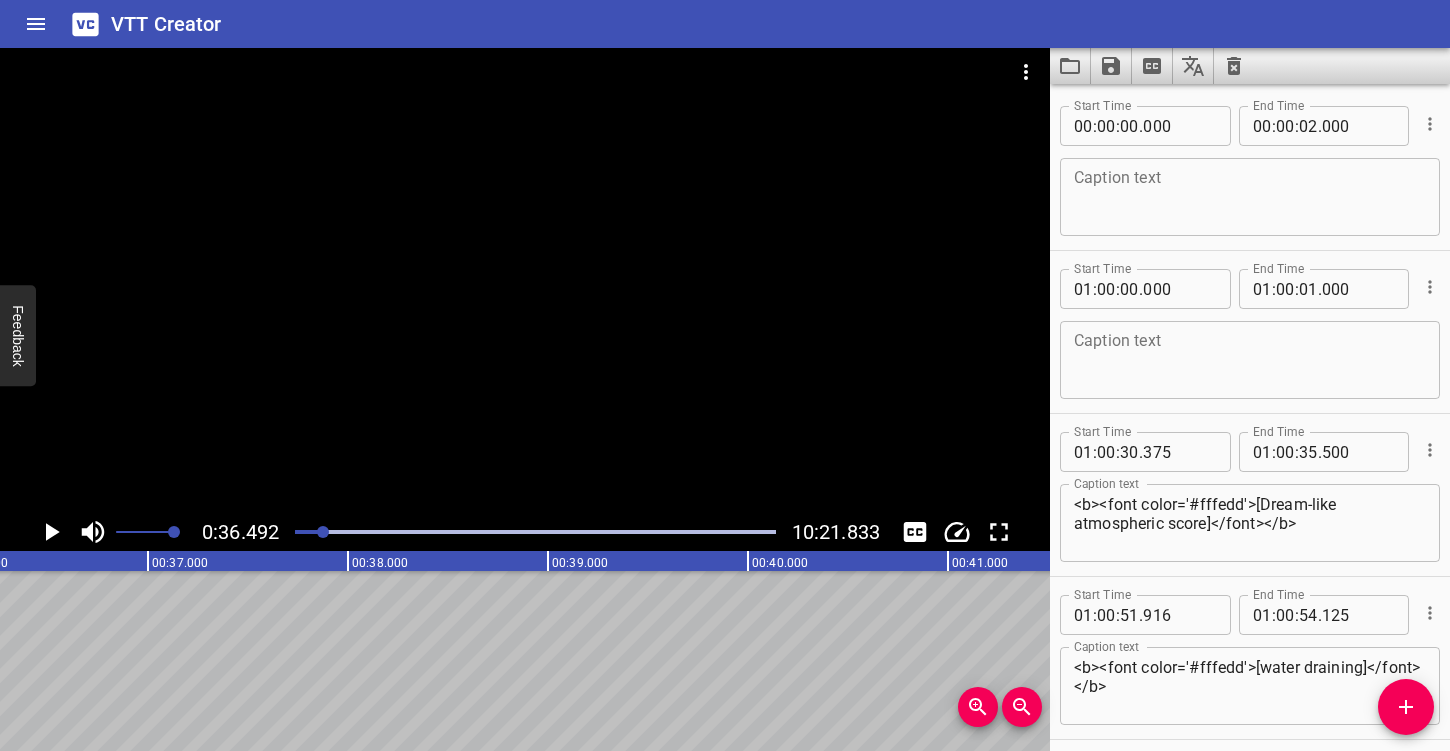 click at bounding box center [915, 532] 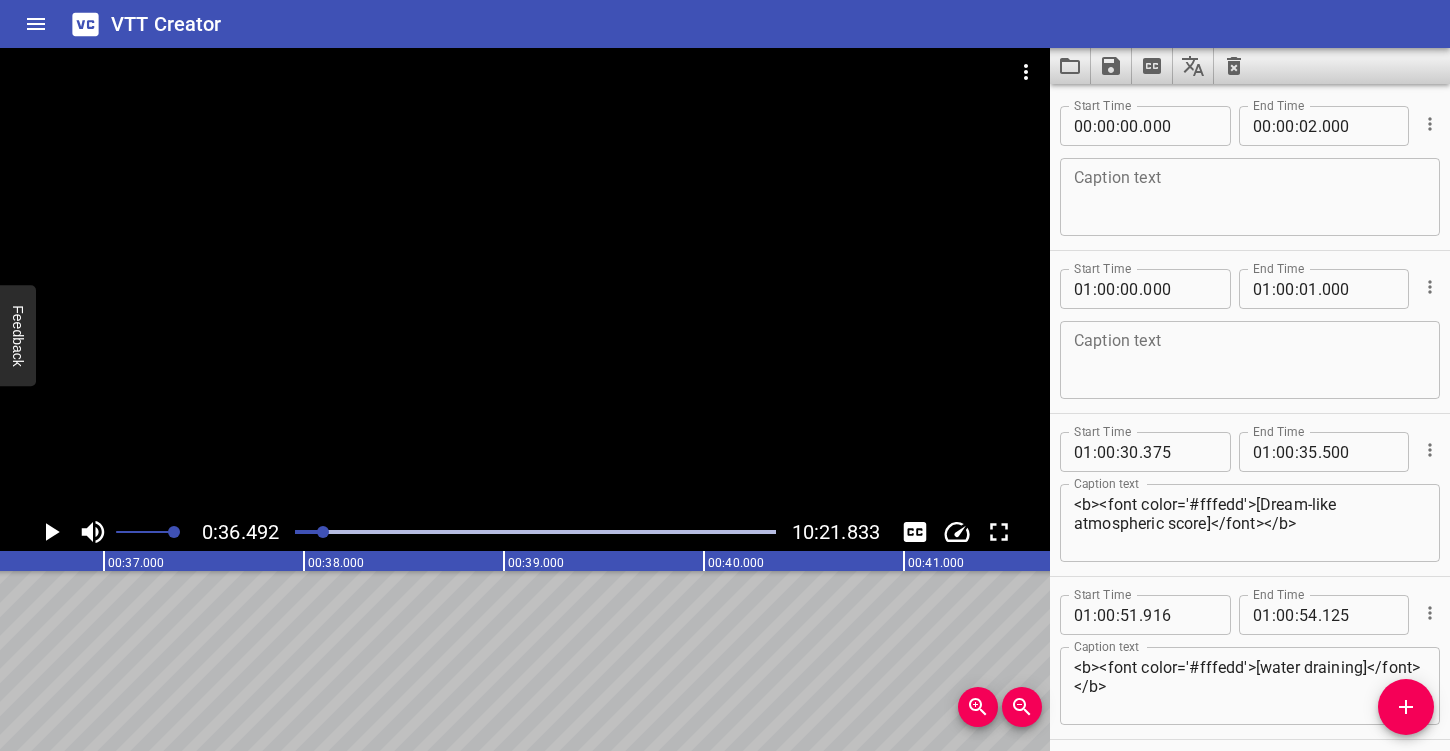 scroll, scrollTop: 0, scrollLeft: 7298, axis: horizontal 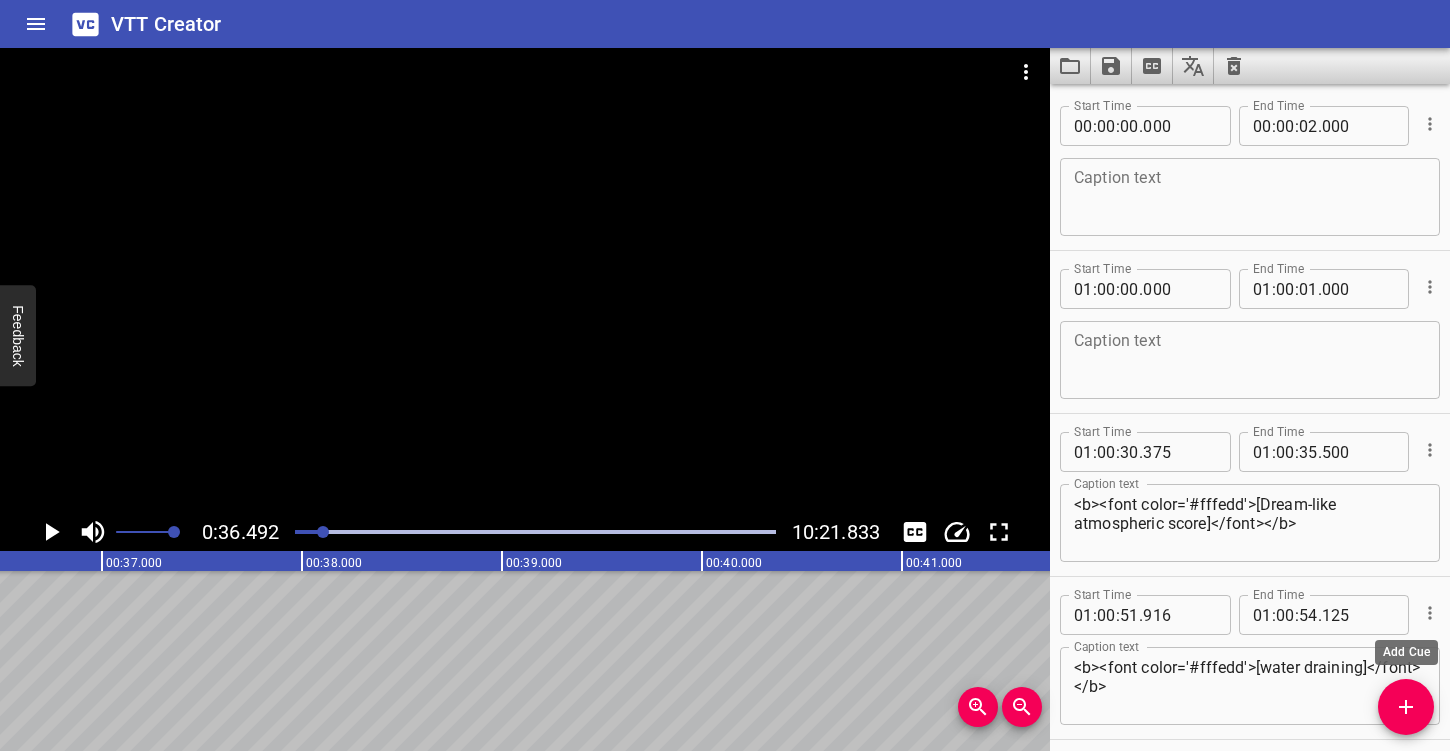 click at bounding box center (1406, 707) 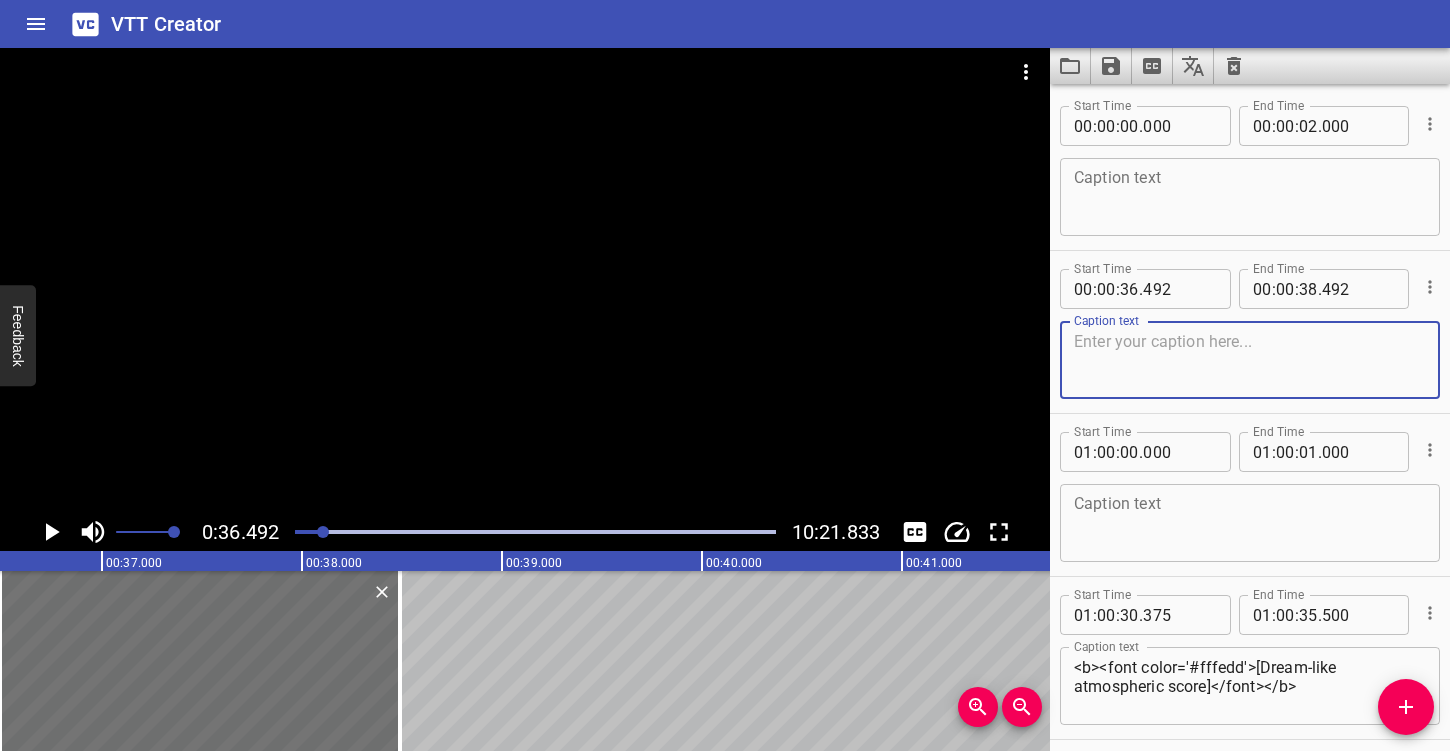 click at bounding box center (1406, 707) 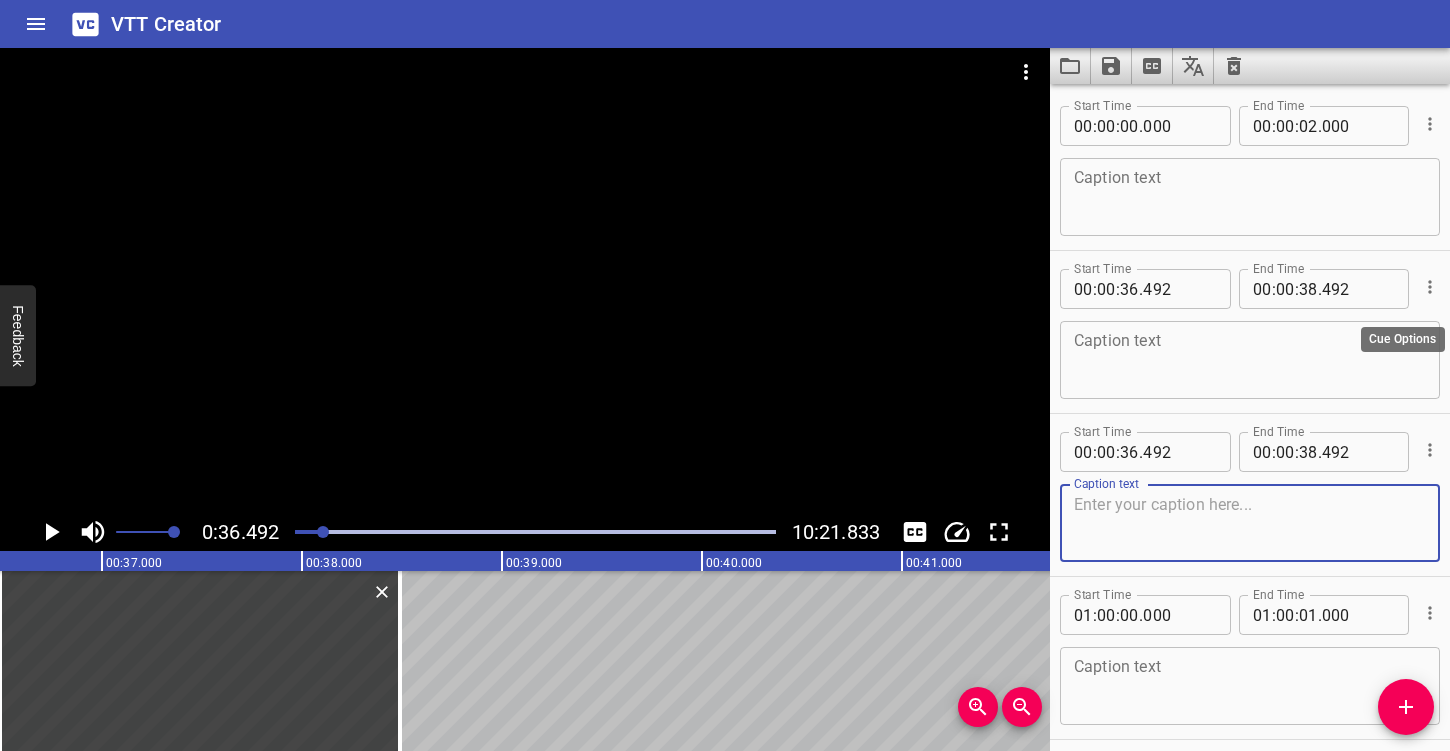 click 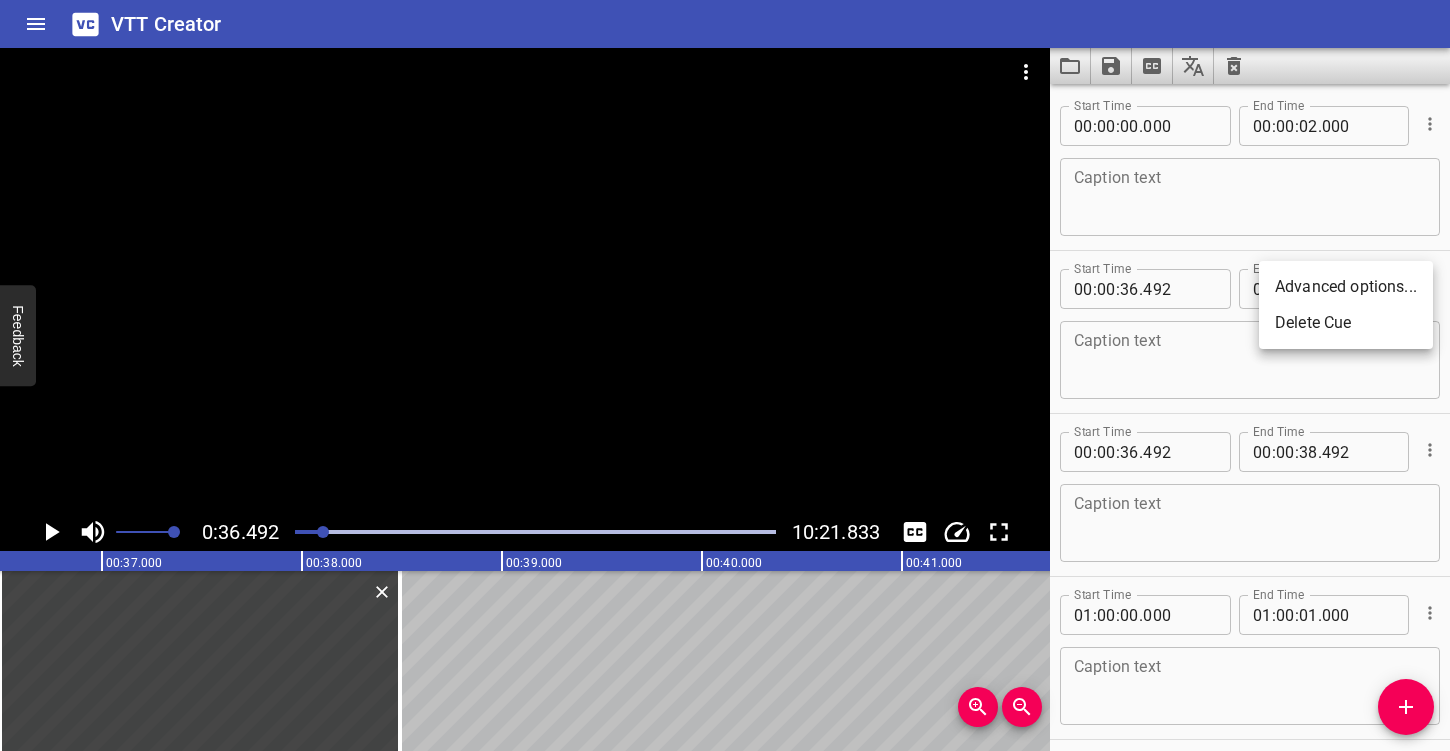 click on "Delete Cue" at bounding box center [1346, 323] 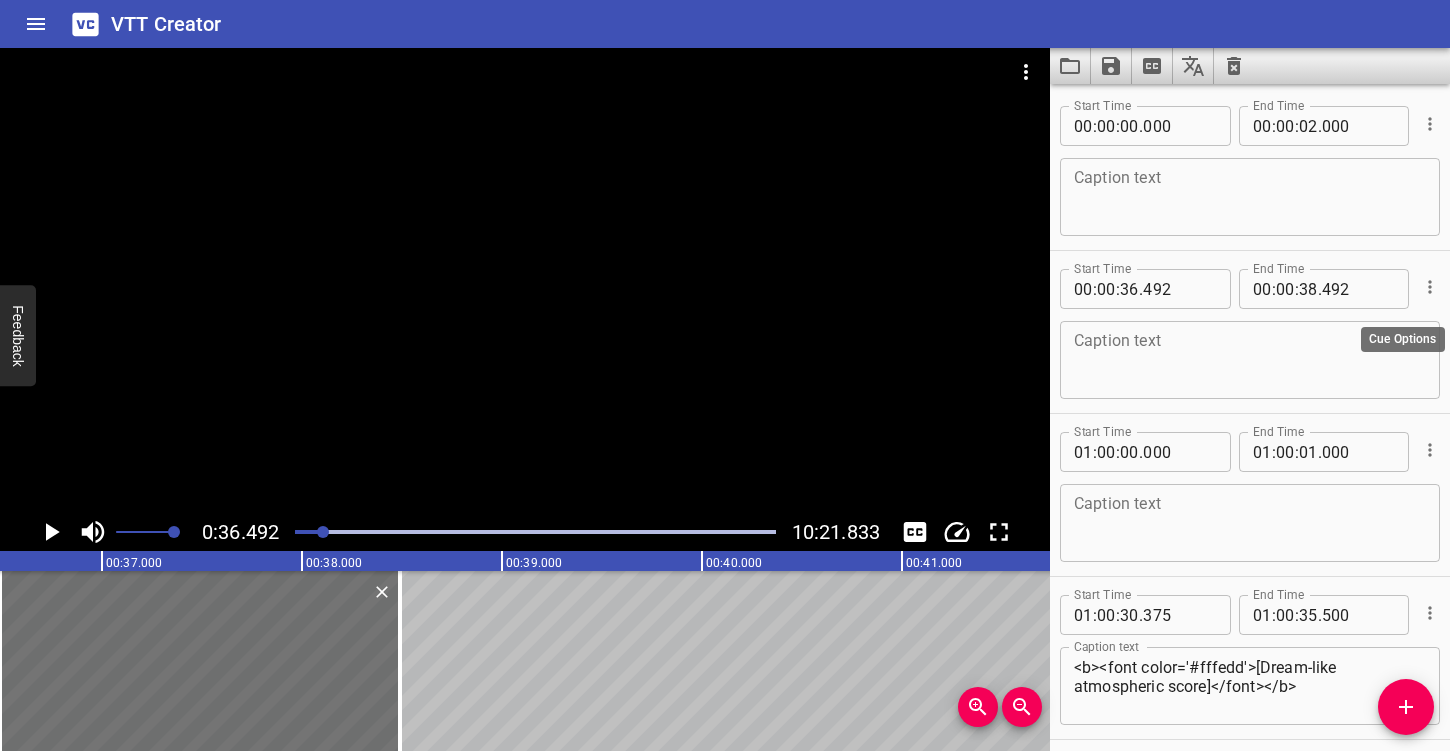 click 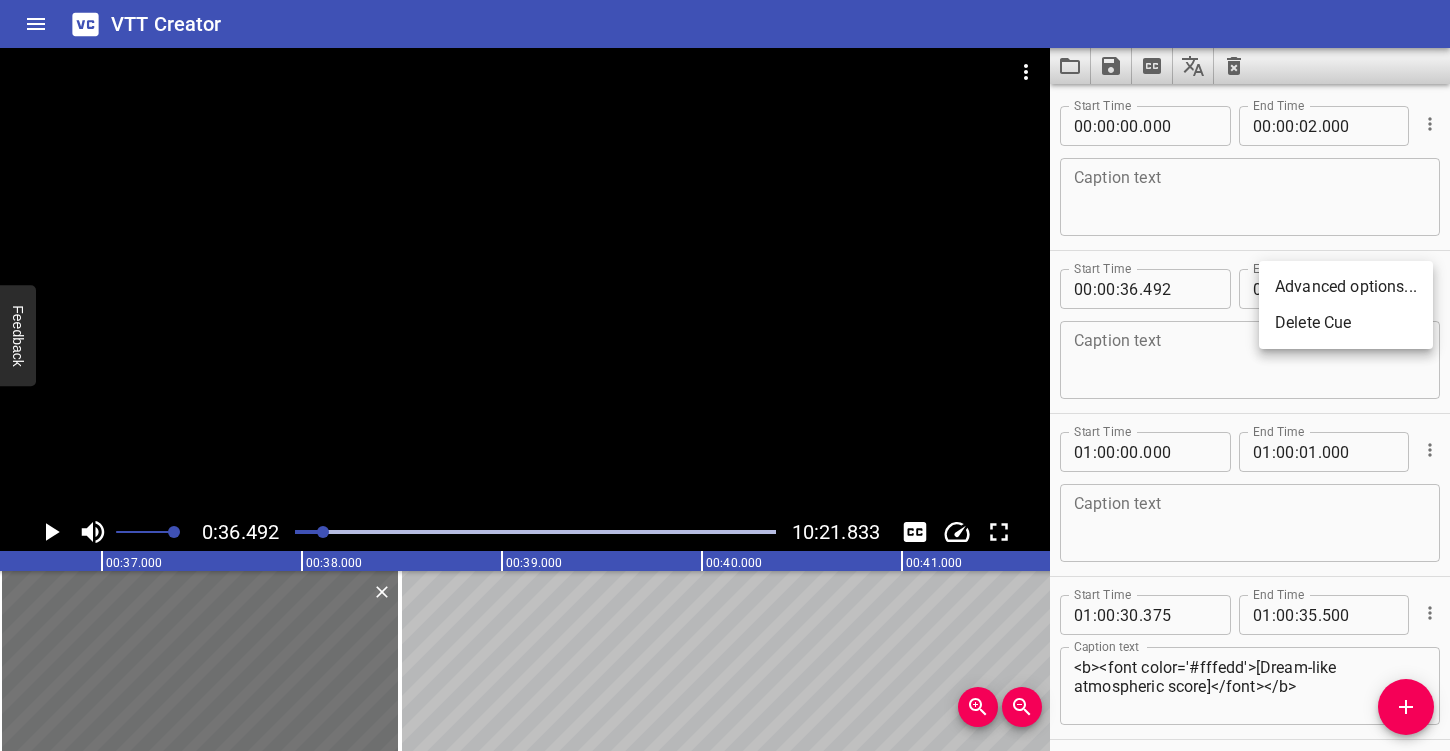 click on "Delete Cue" at bounding box center (1346, 323) 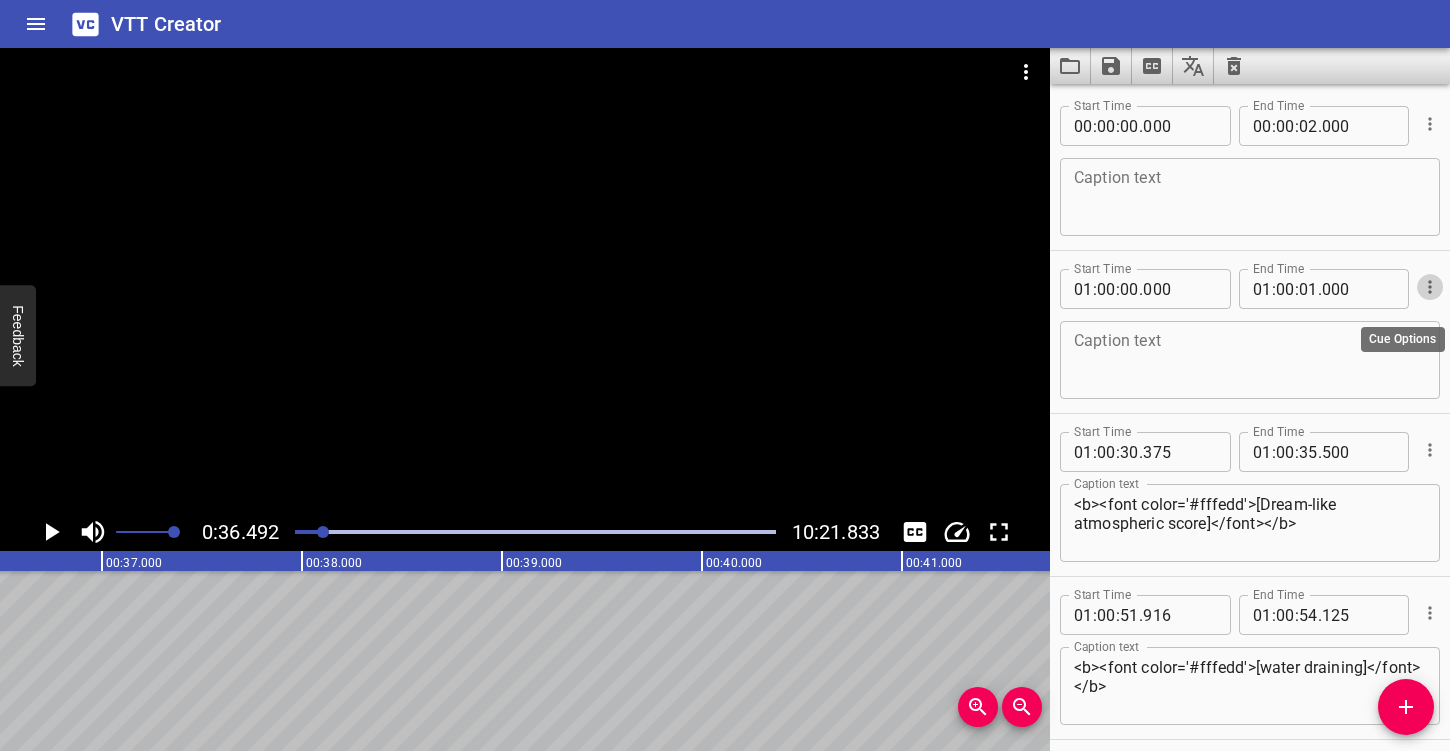 click 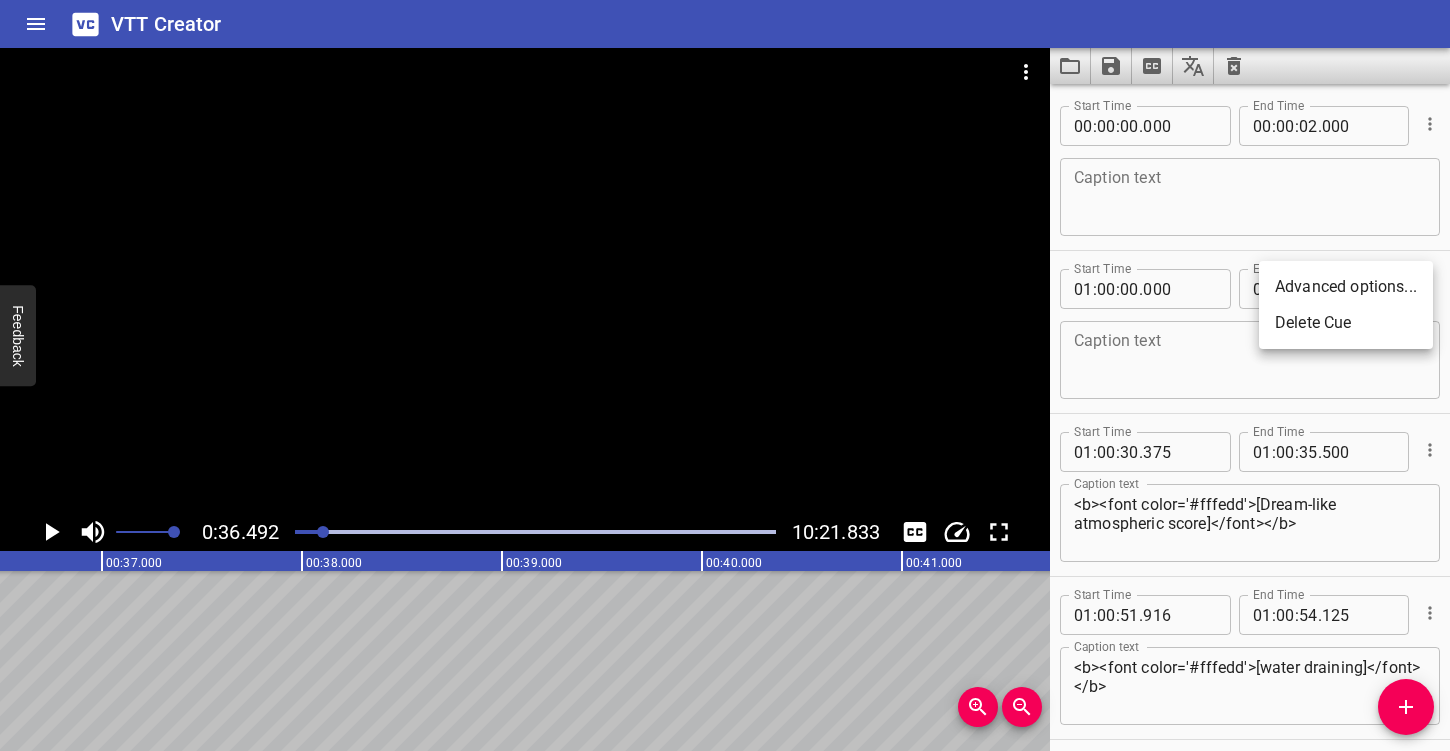 click on "Delete Cue" at bounding box center (1346, 323) 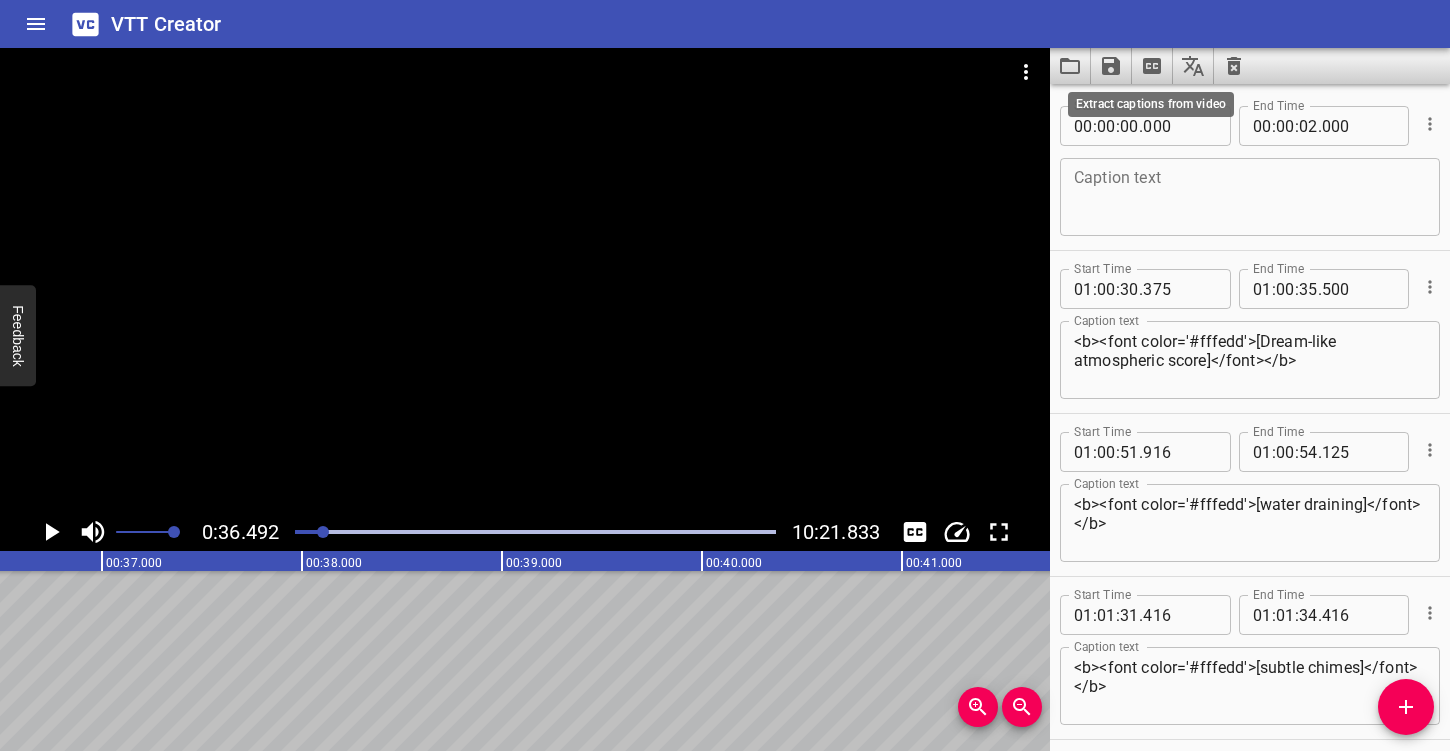 click 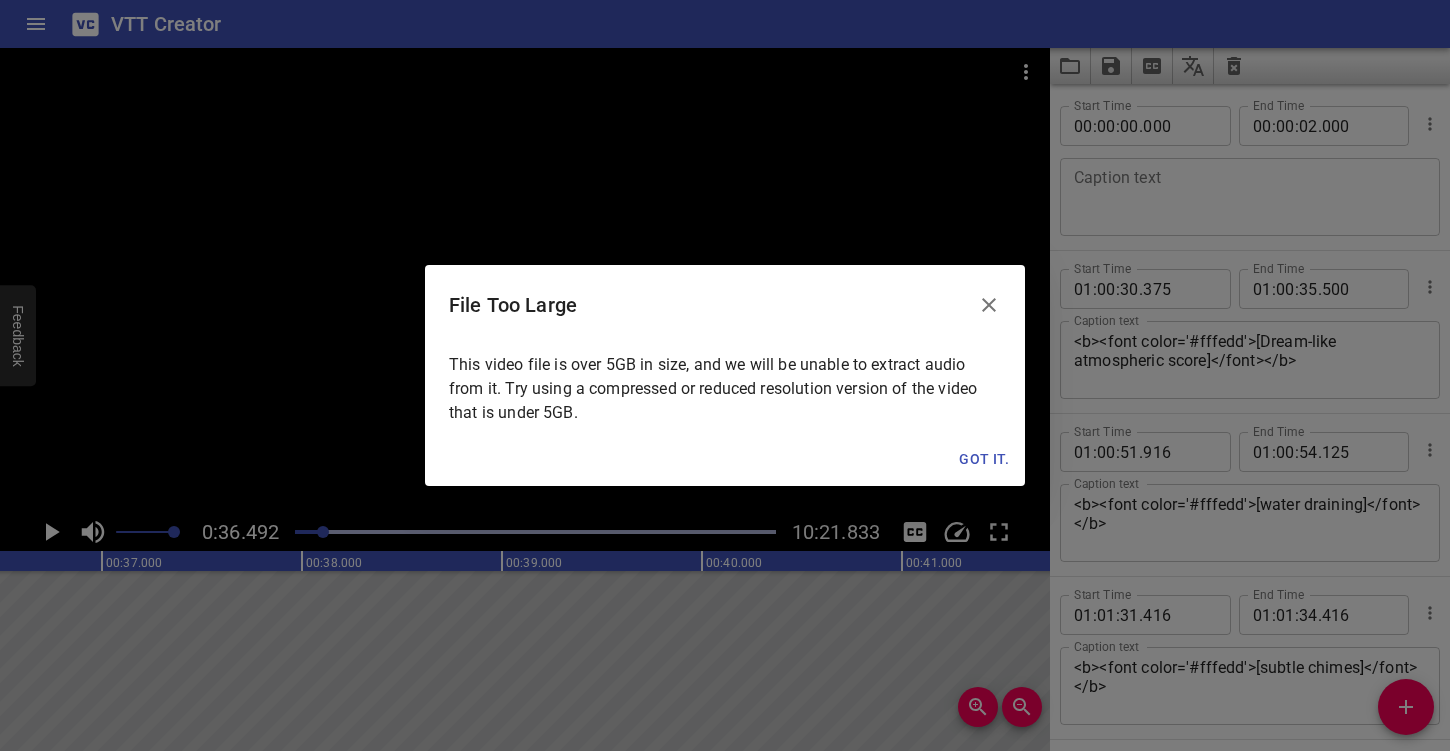 click 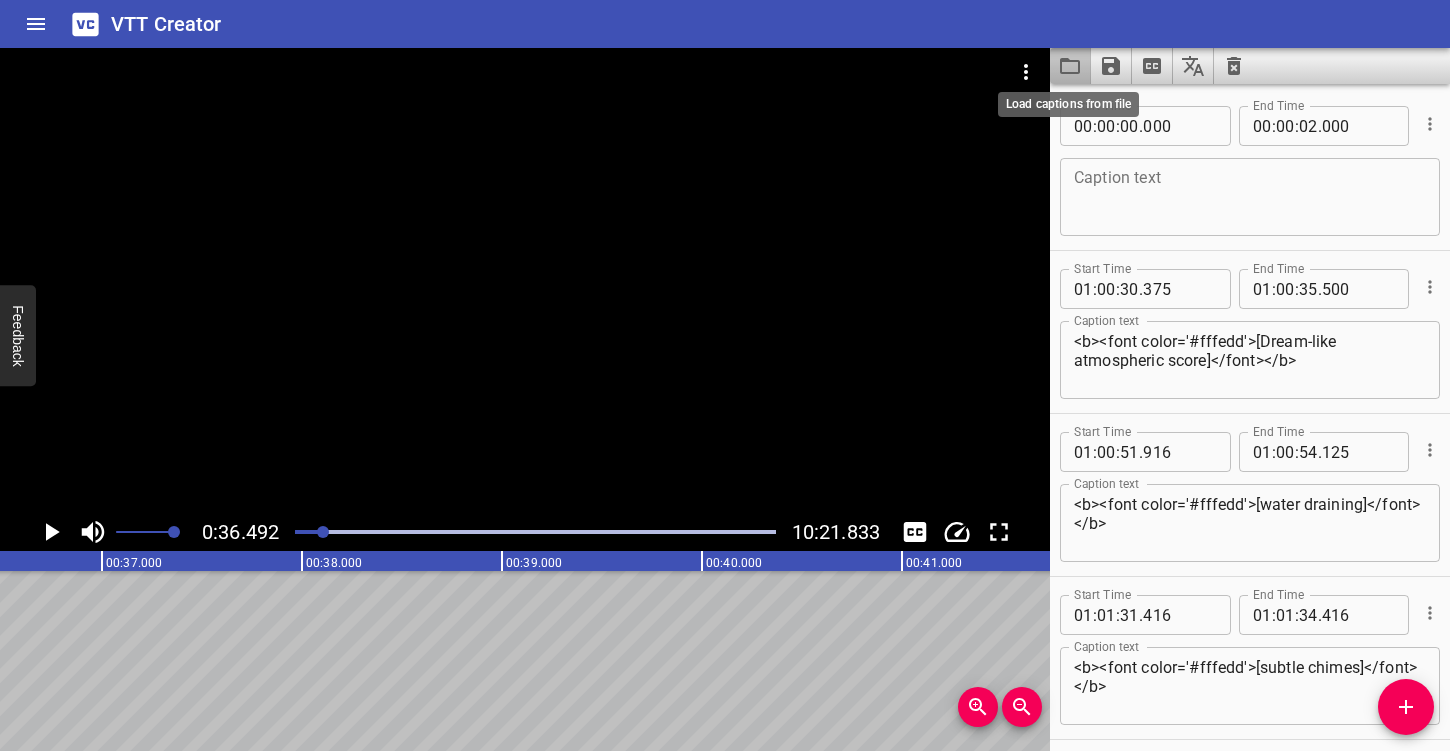 click 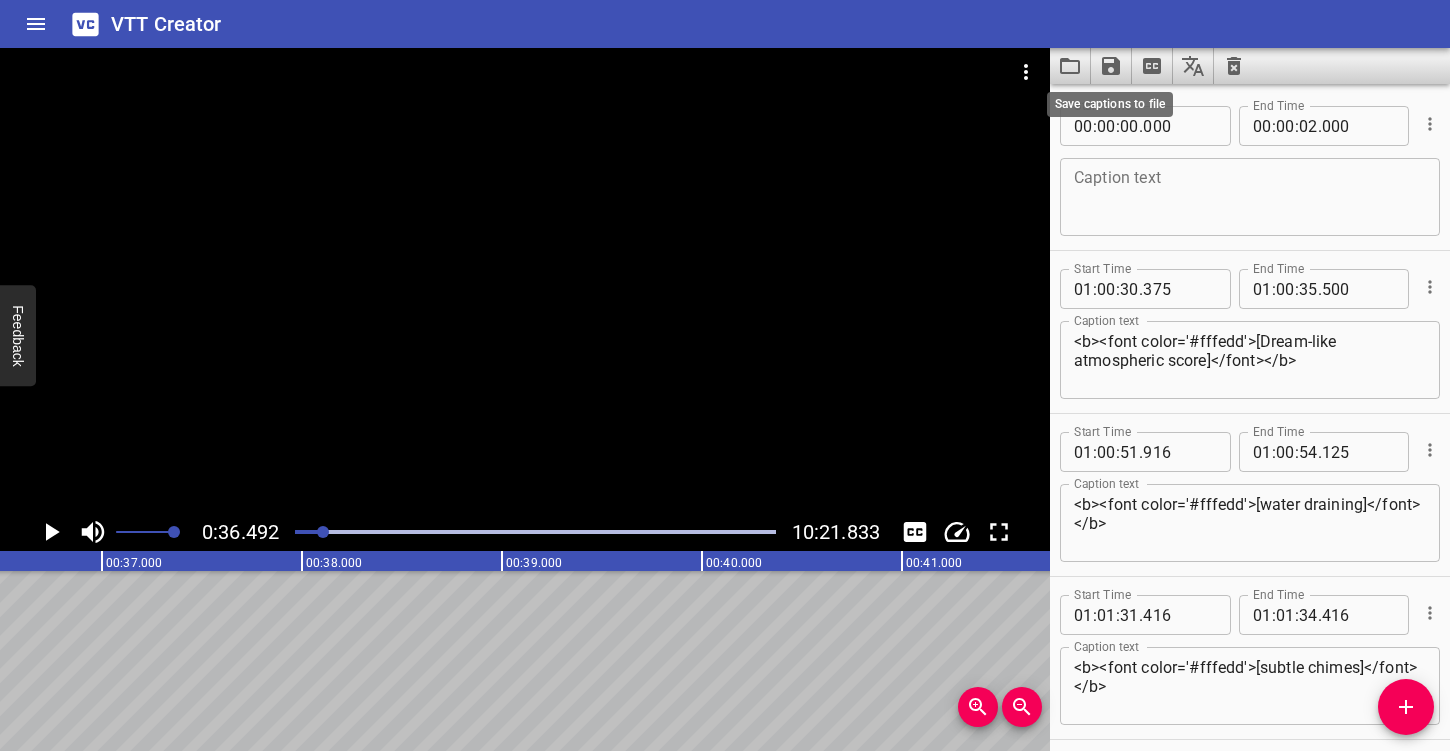click 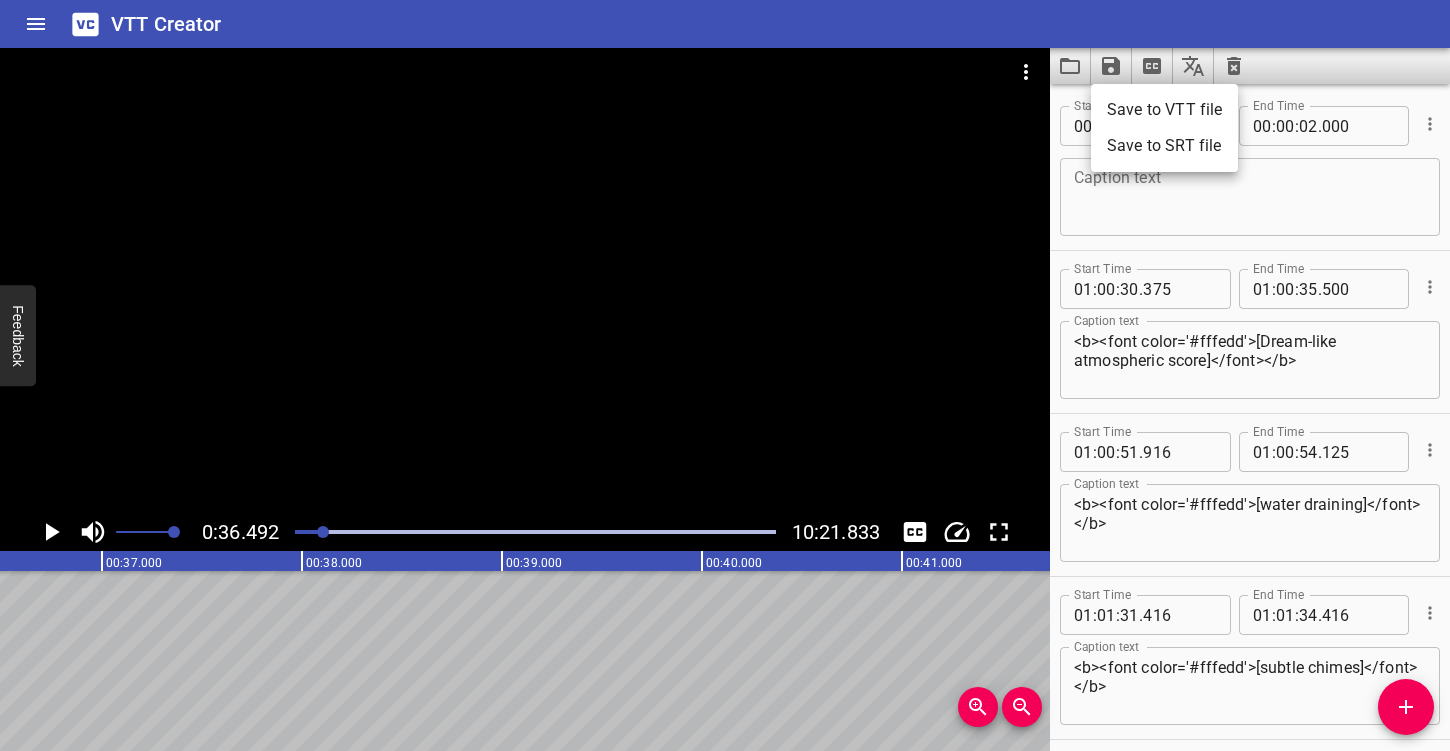 click at bounding box center [725, 375] 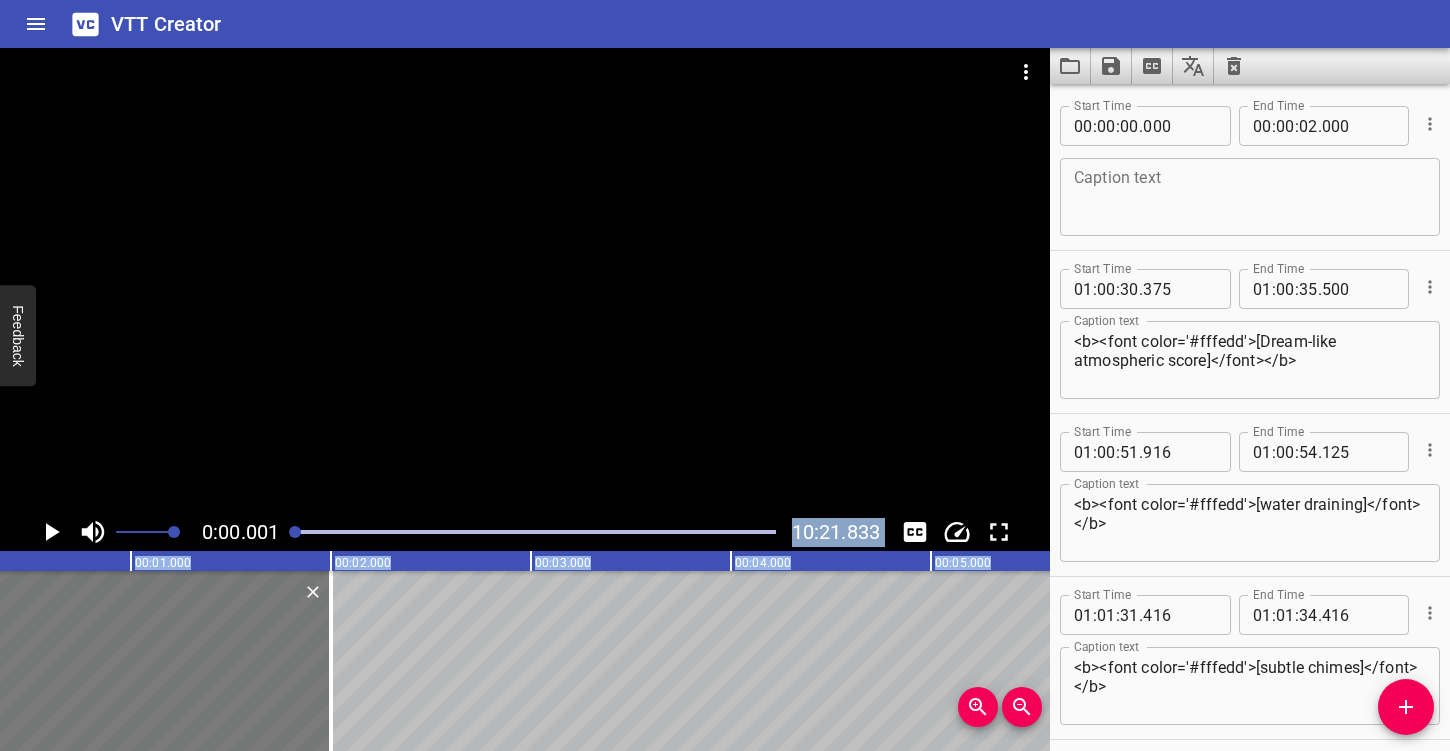 scroll, scrollTop: 0, scrollLeft: 0, axis: both 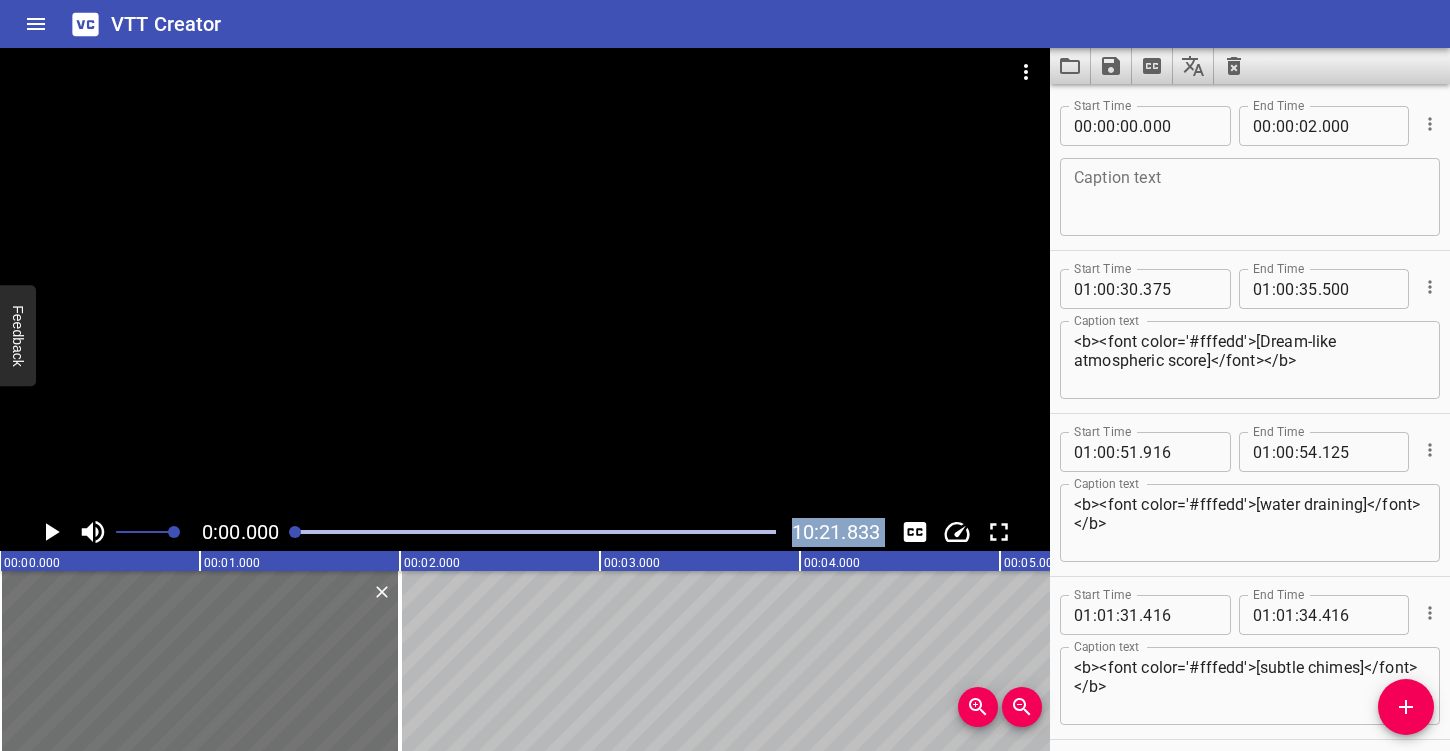 drag, startPoint x: 326, startPoint y: 528, endPoint x: -12, endPoint y: 574, distance: 341.1158 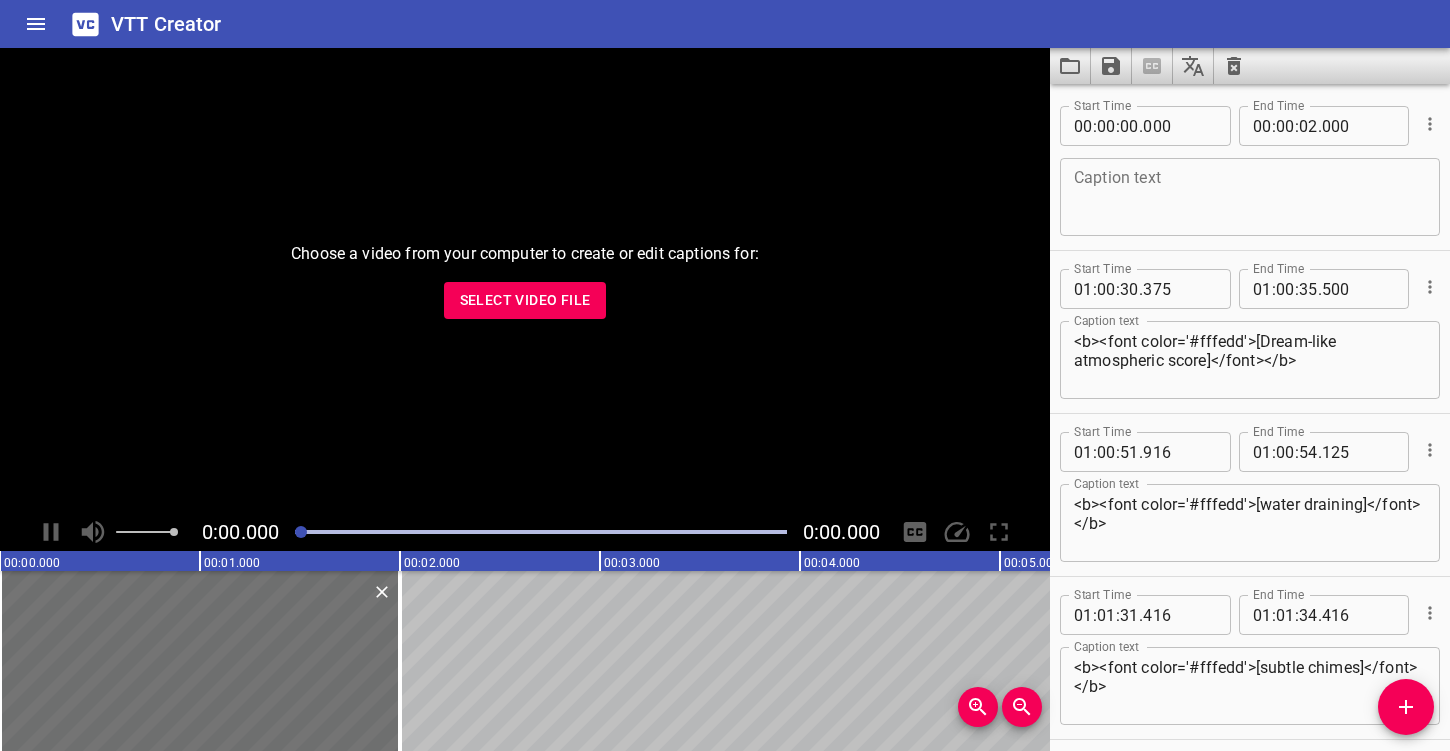 scroll, scrollTop: 0, scrollLeft: 0, axis: both 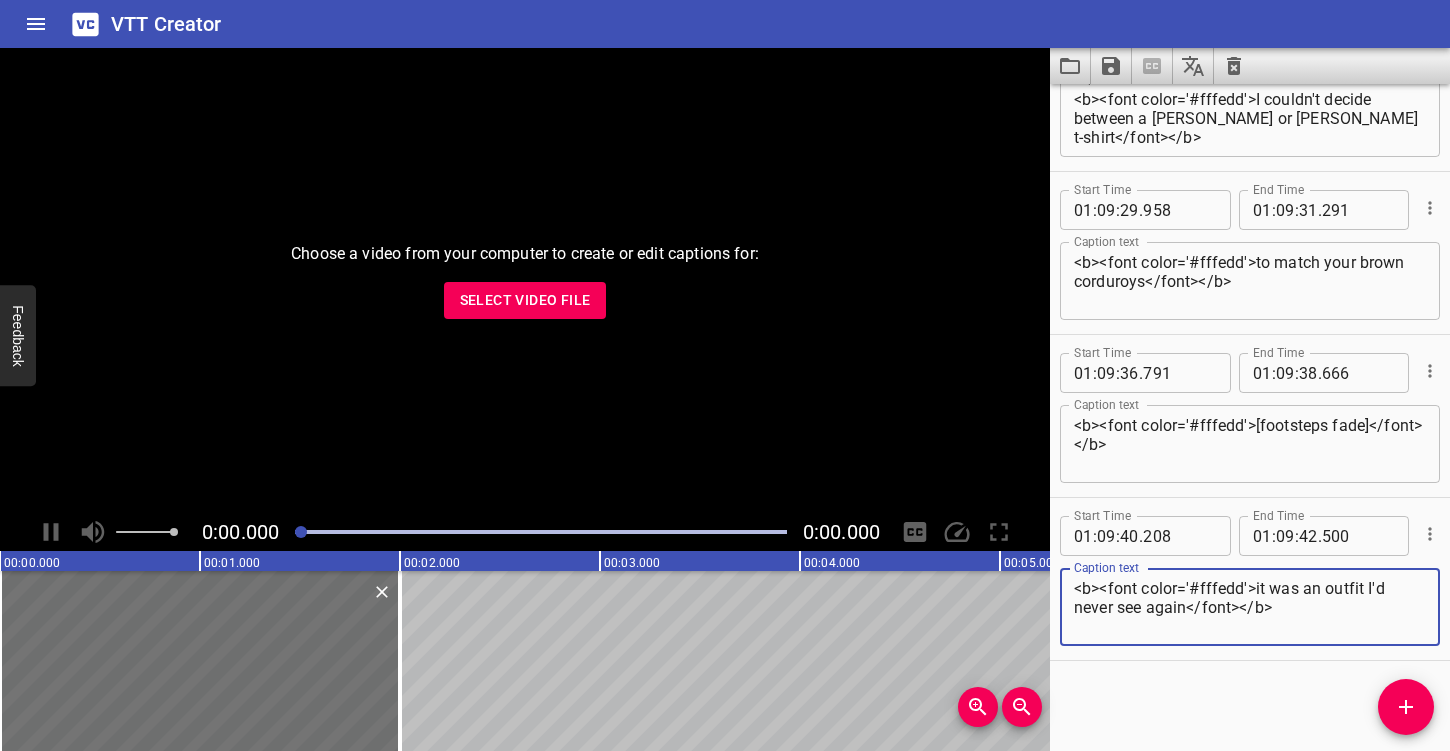 click on "Select Video File" at bounding box center [525, 300] 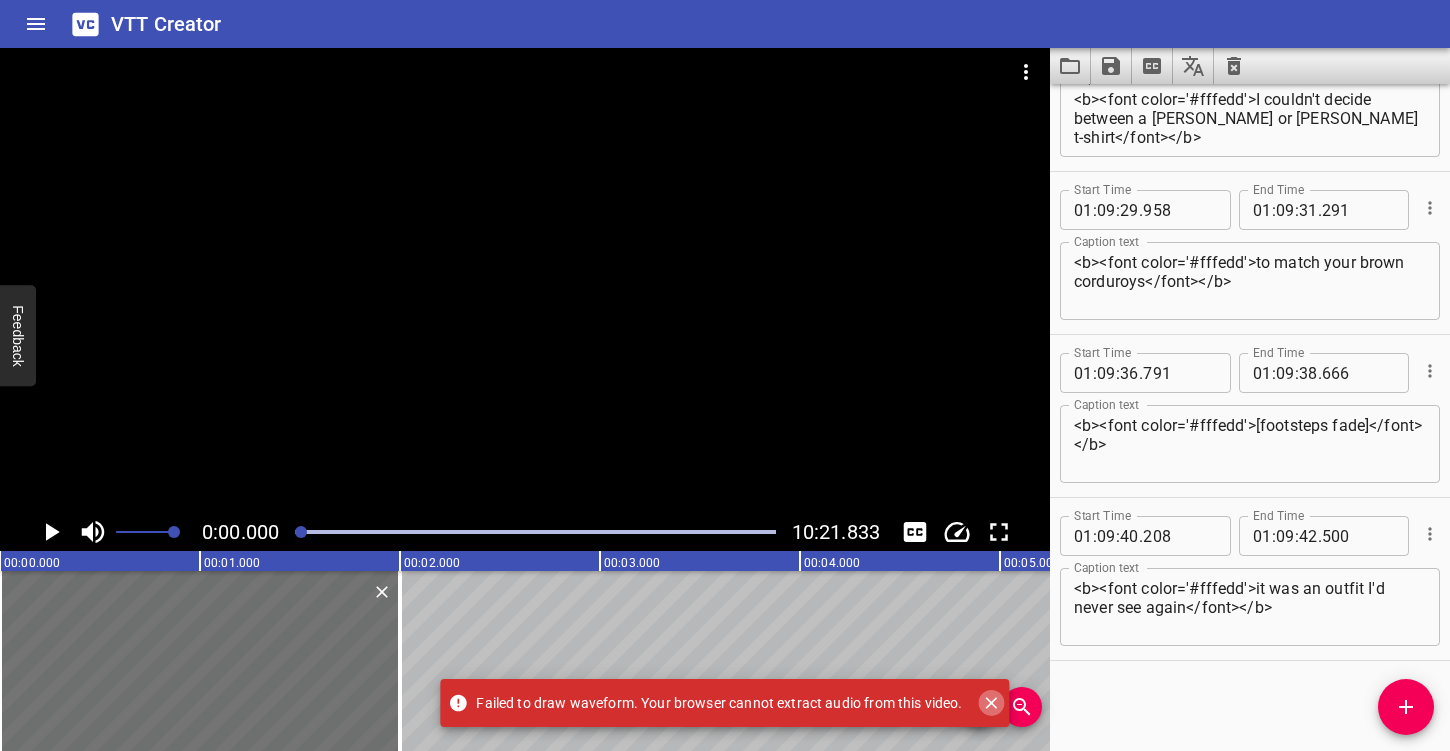 click 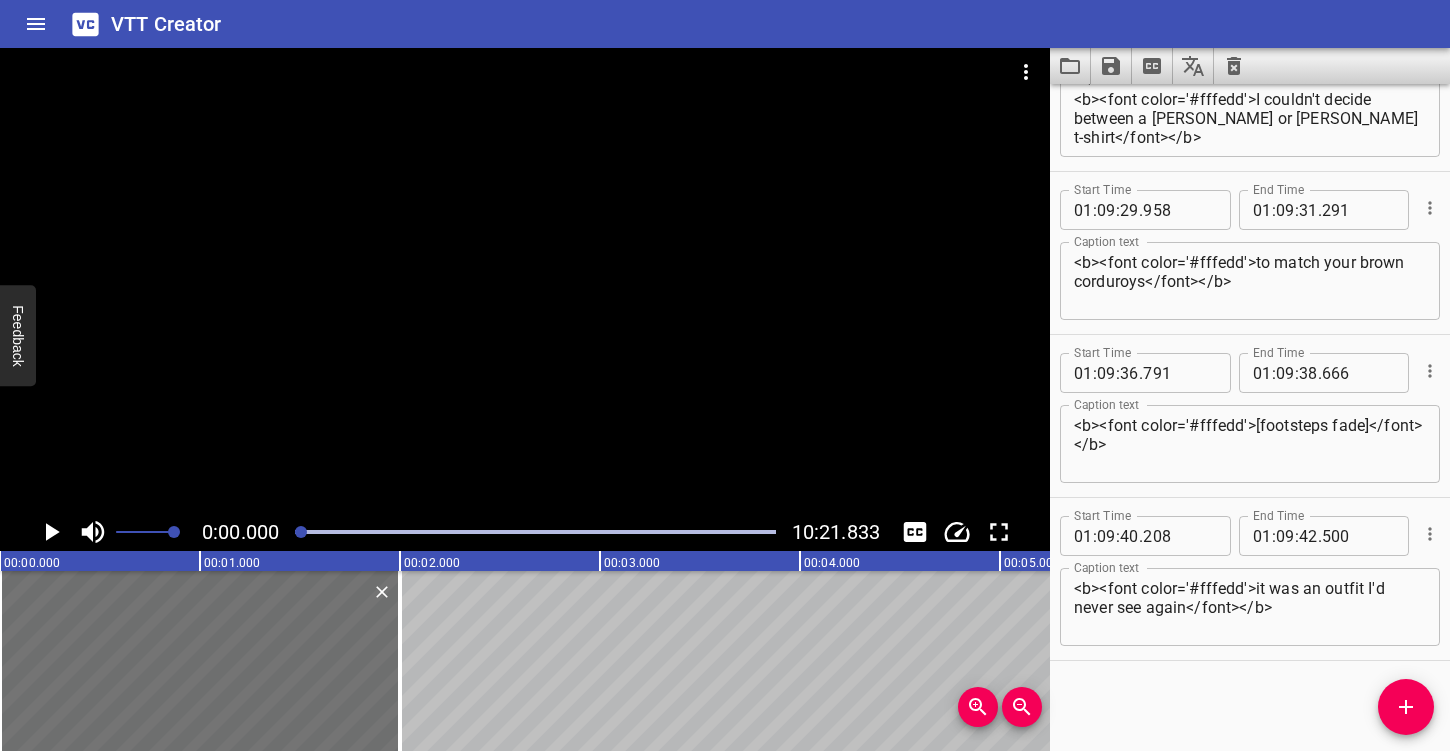 drag, startPoint x: 337, startPoint y: 533, endPoint x: 357, endPoint y: 533, distance: 20 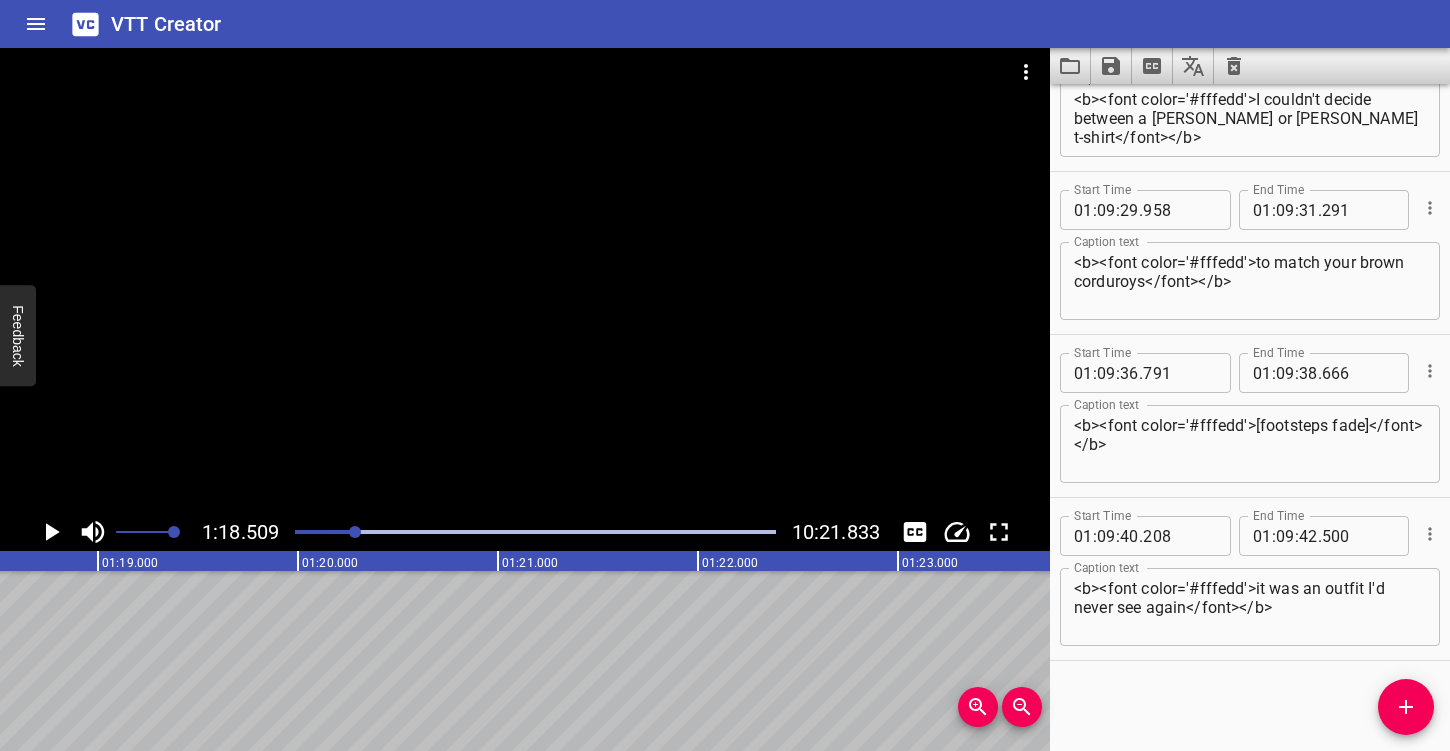 drag, startPoint x: 373, startPoint y: 528, endPoint x: 686, endPoint y: 535, distance: 313.07828 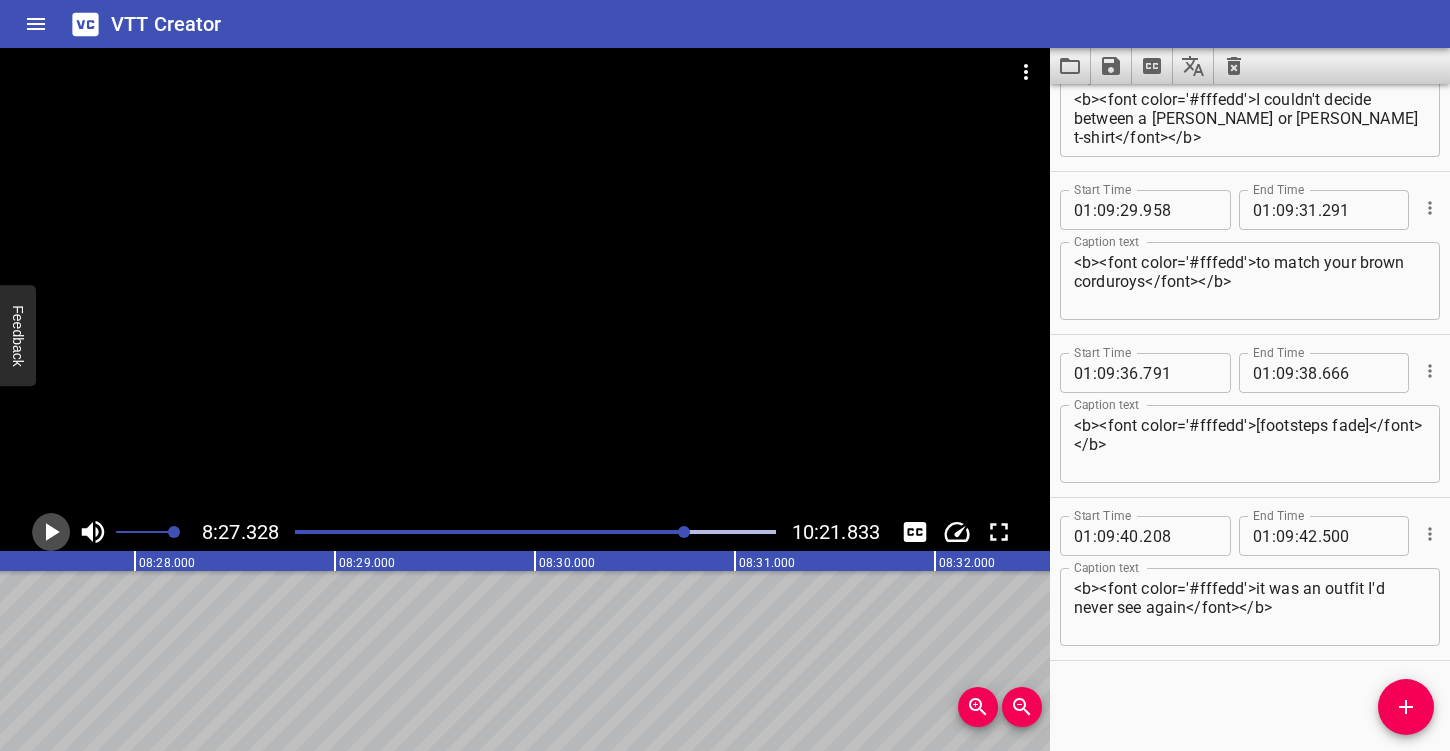 click 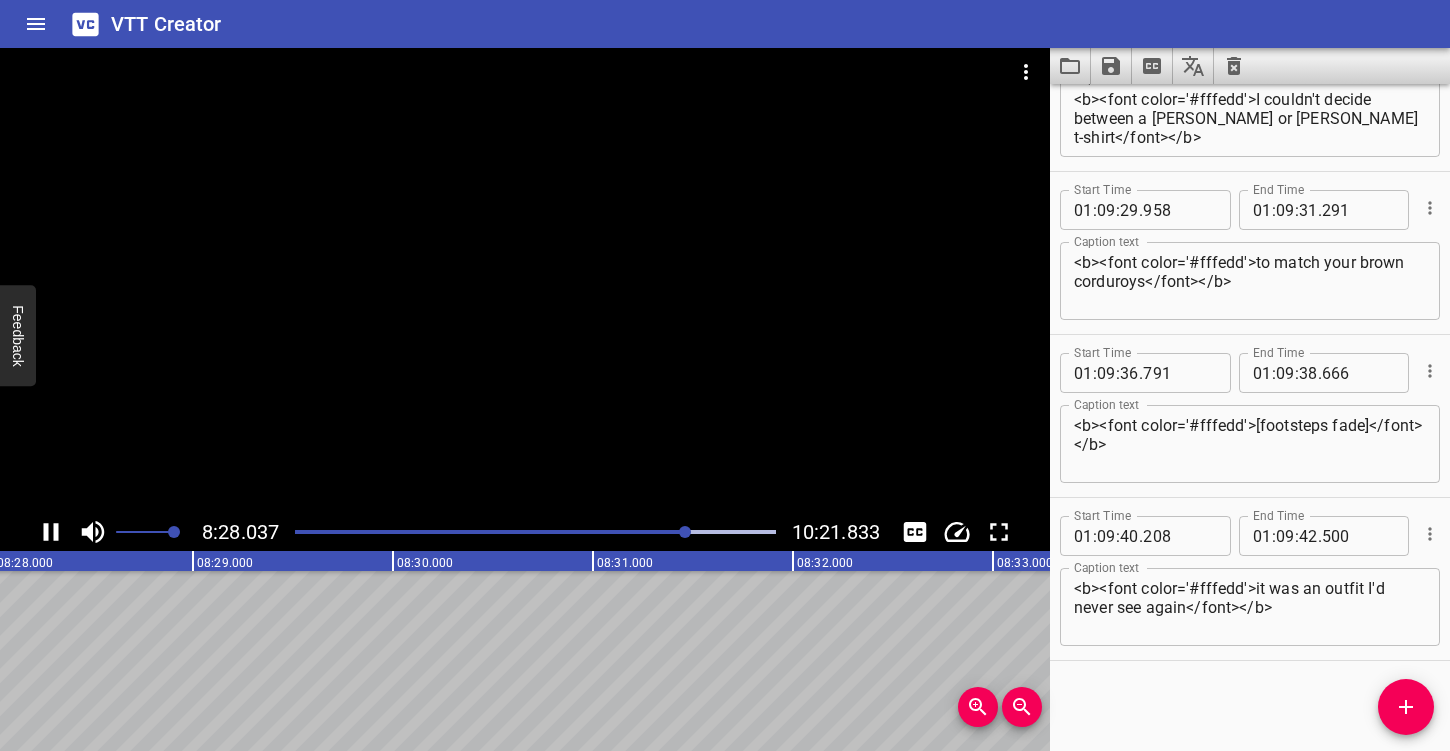click 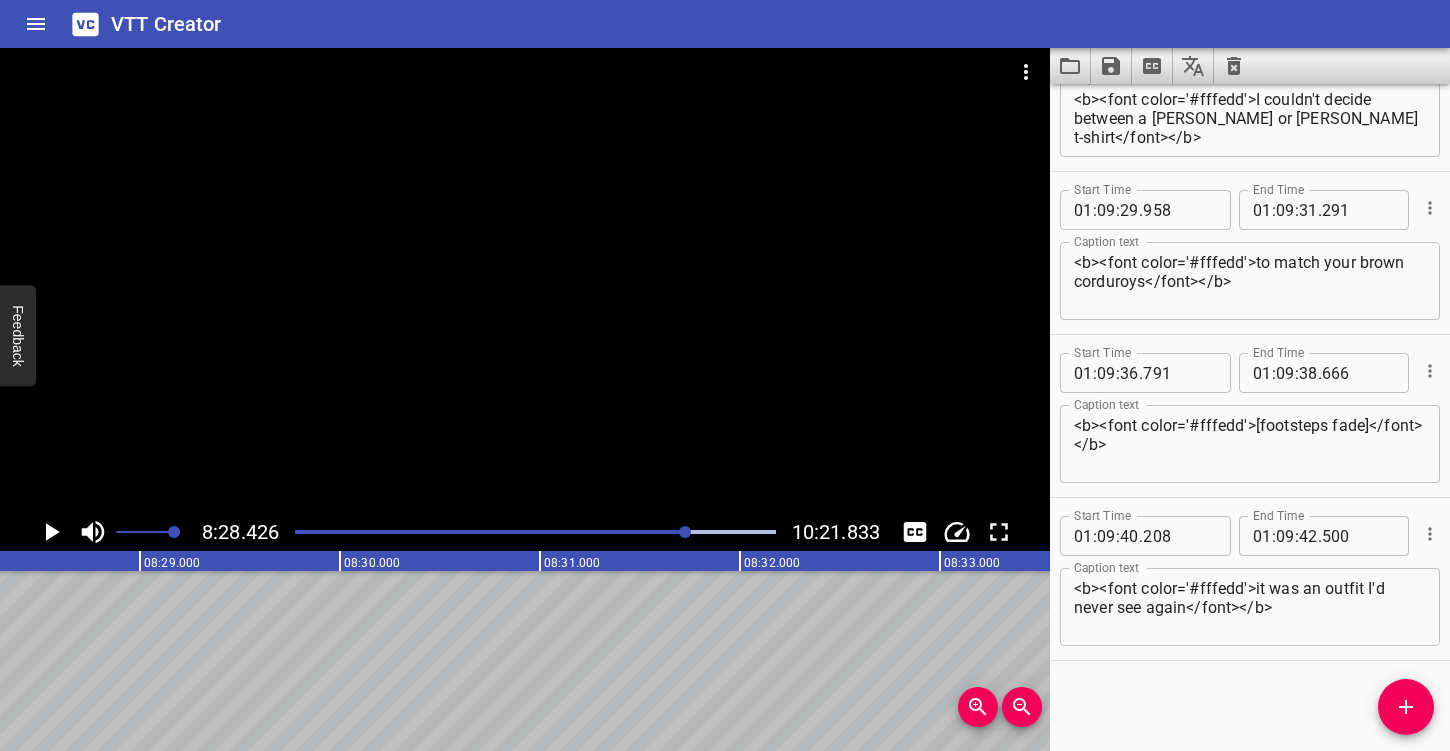 scroll, scrollTop: 0, scrollLeft: 101685, axis: horizontal 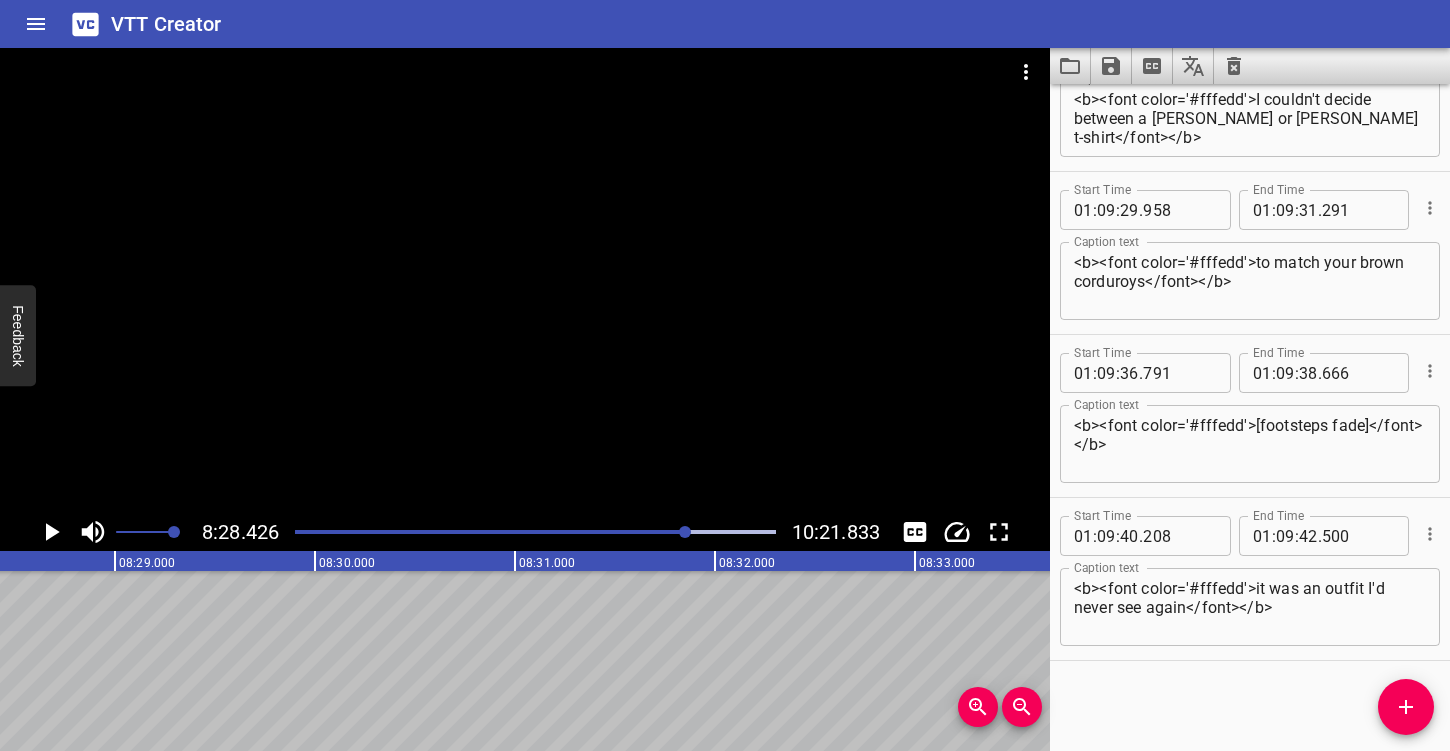 drag, startPoint x: 322, startPoint y: 537, endPoint x: 302, endPoint y: 537, distance: 20 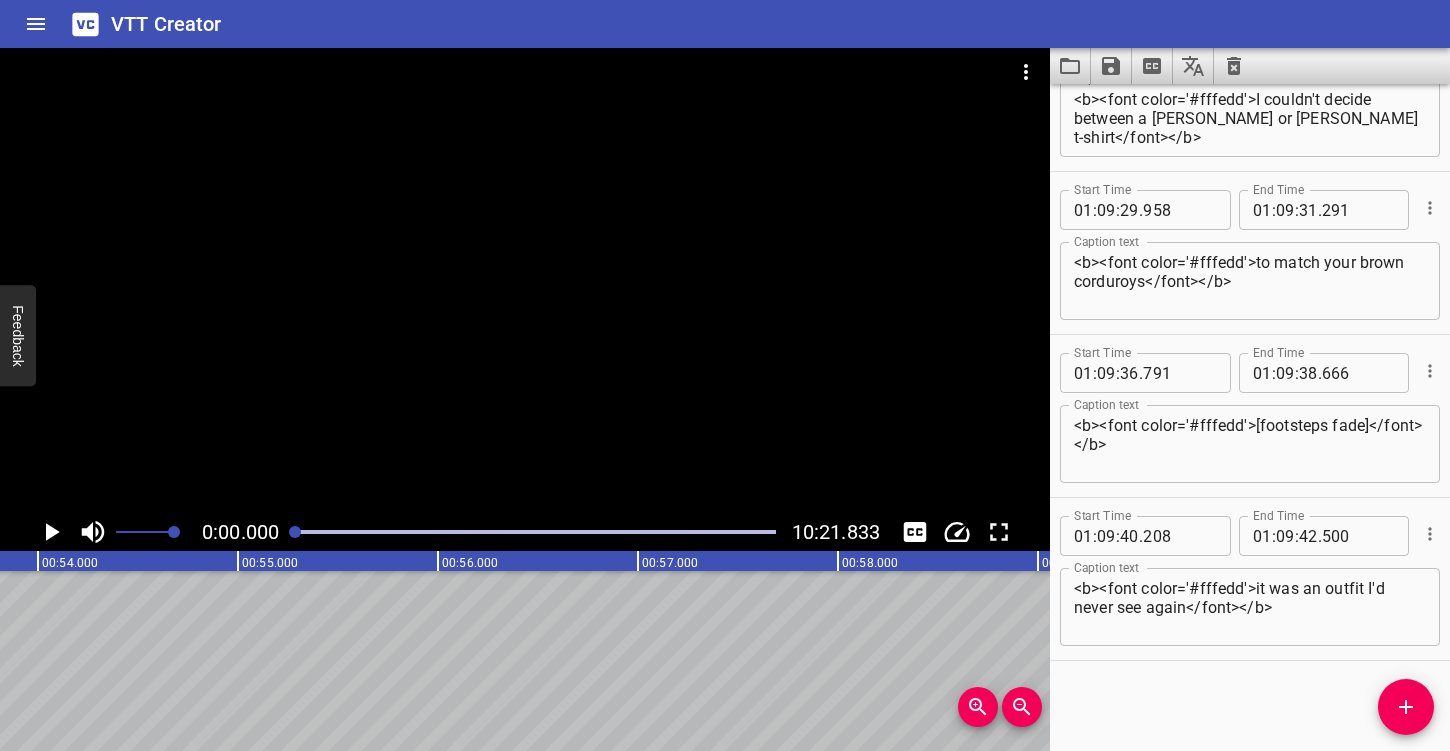 drag, startPoint x: 302, startPoint y: 537, endPoint x: 102, endPoint y: 478, distance: 208.52098 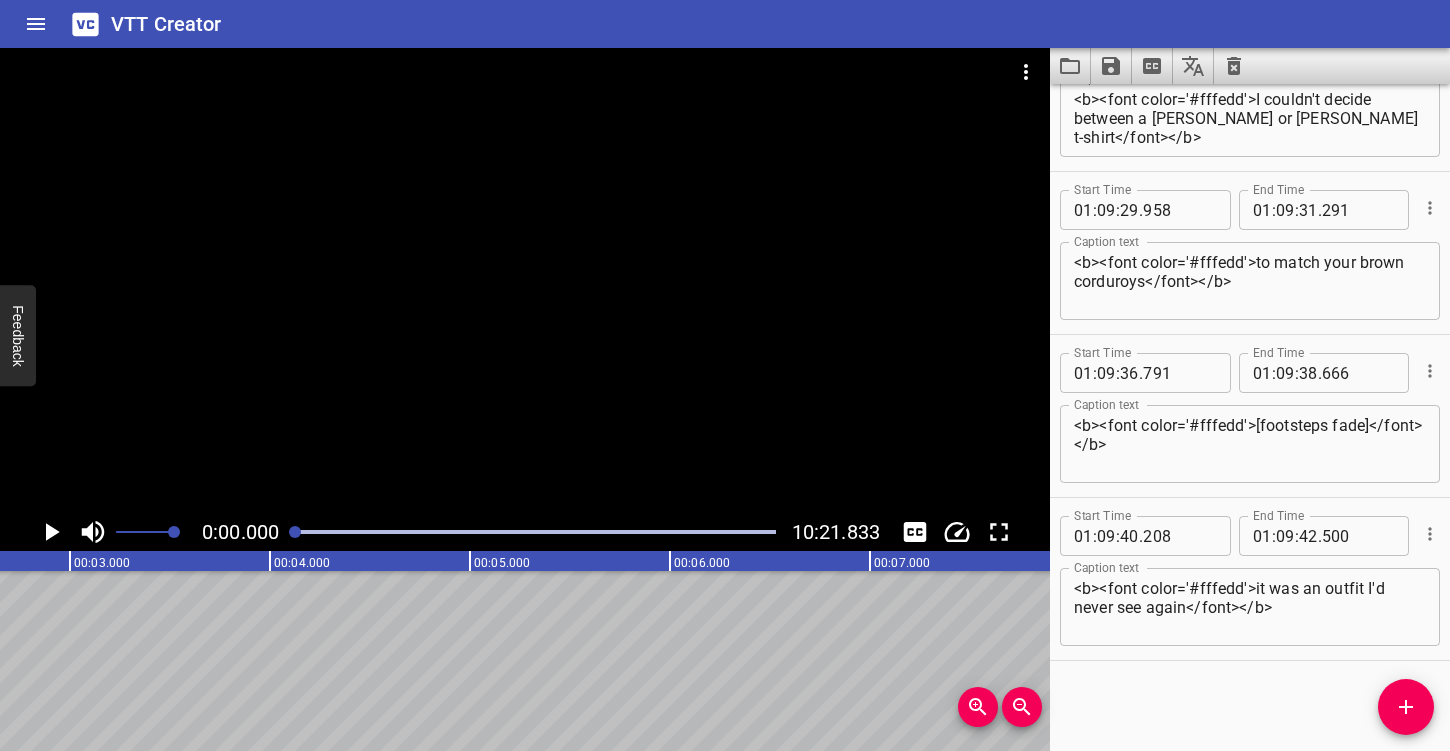 scroll, scrollTop: 0, scrollLeft: 0, axis: both 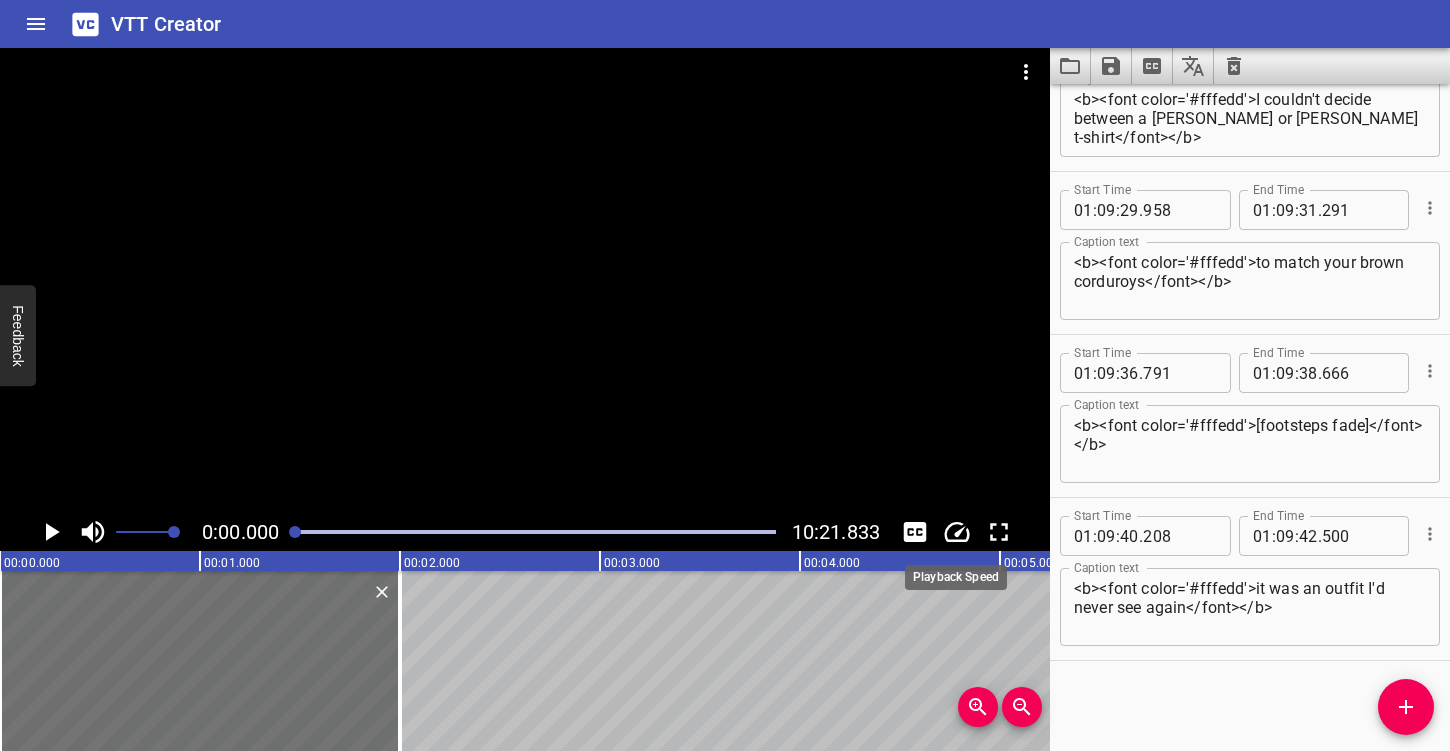 click 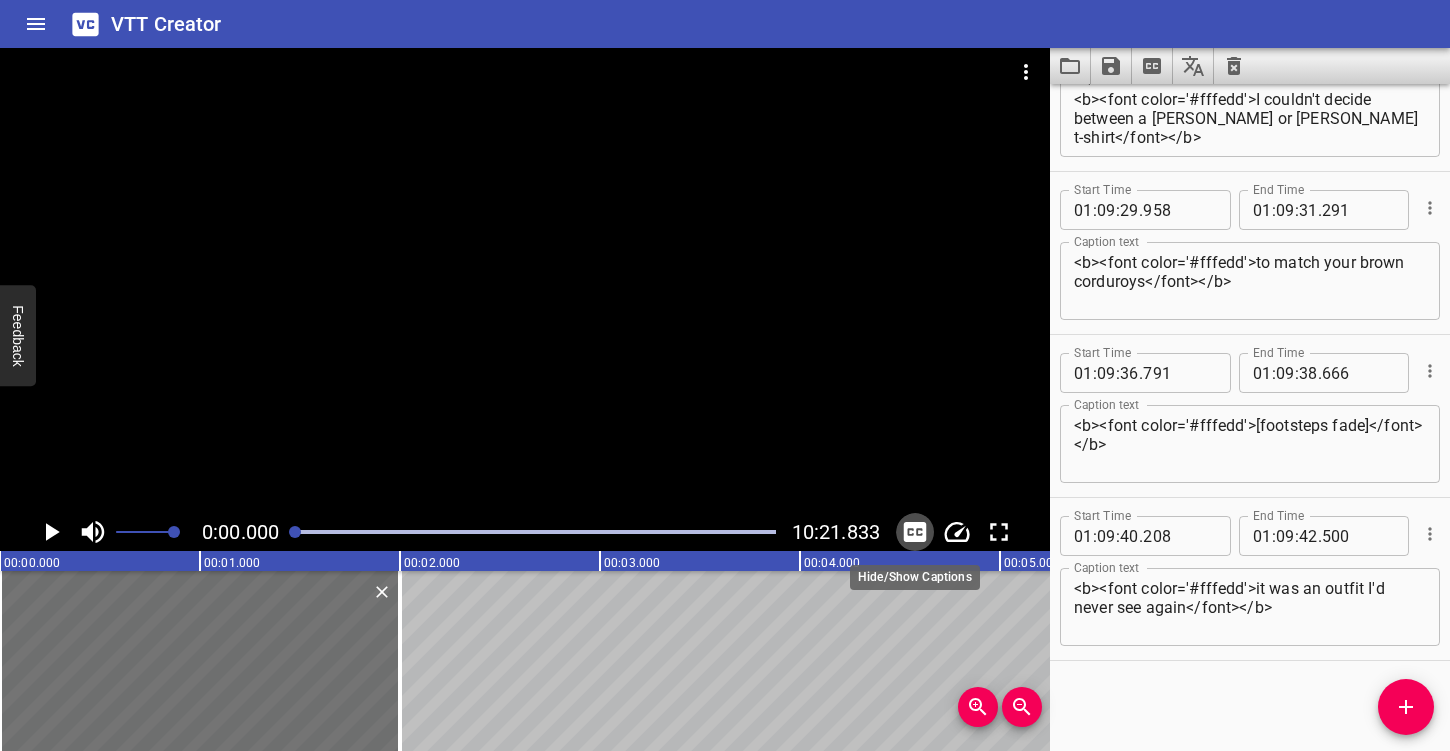 click 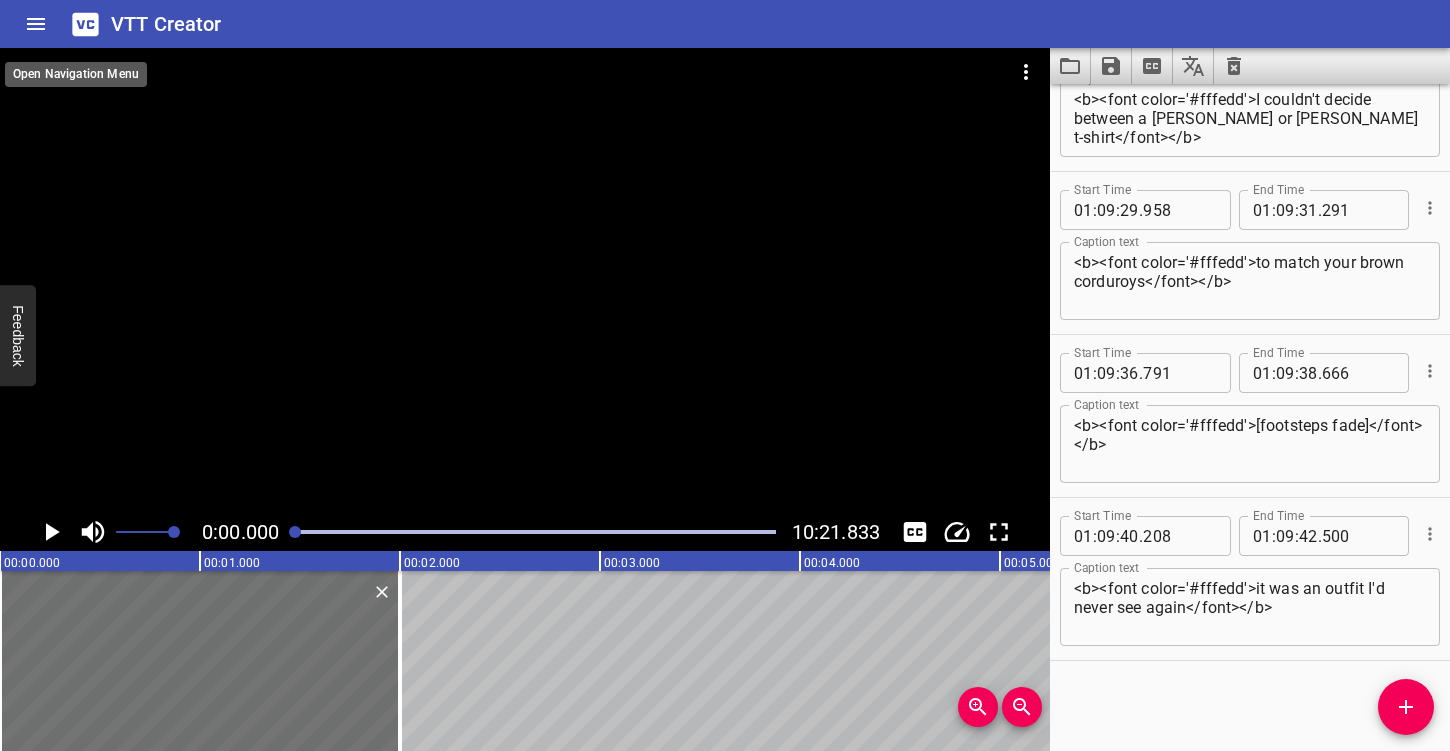click 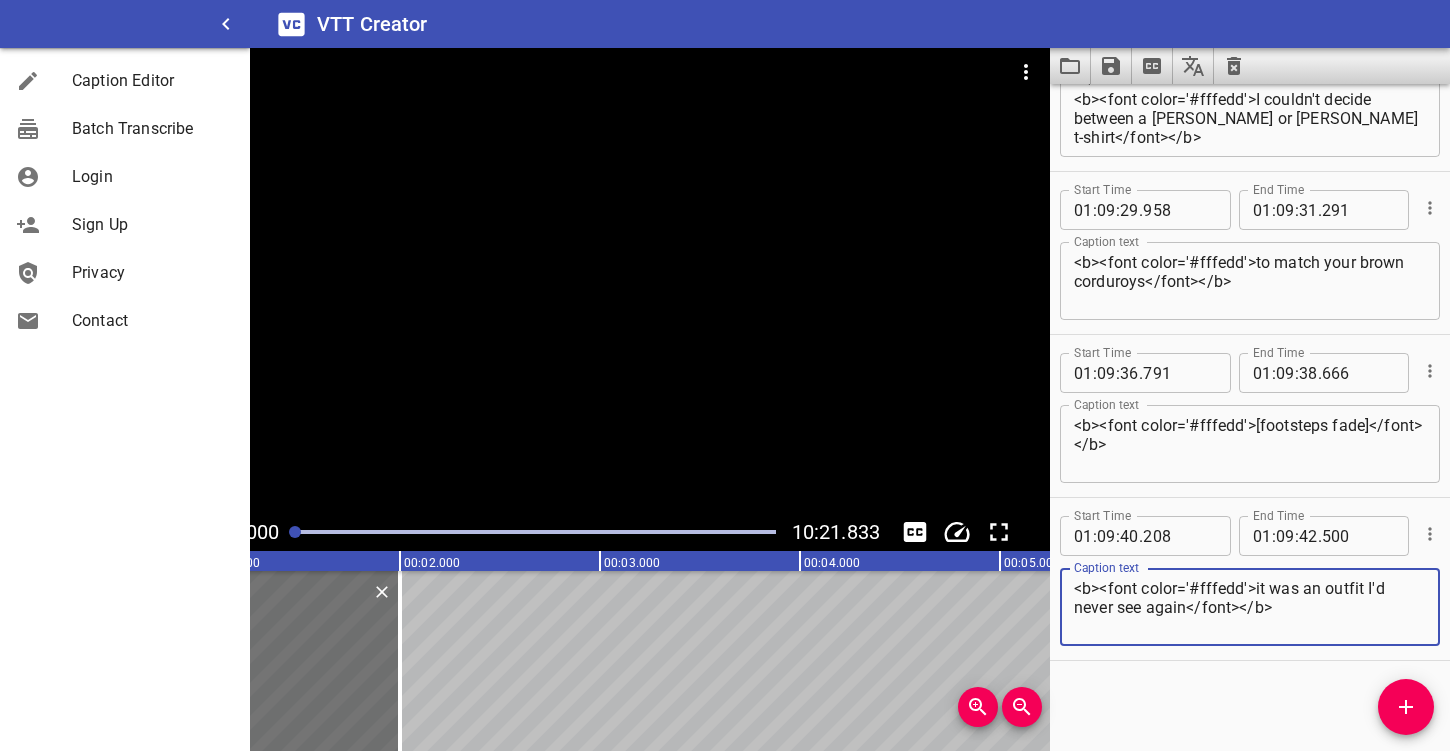 click on "<b><font color='#fffedd'>it was an outfit I'd never see again</font></b>" at bounding box center [1250, 607] 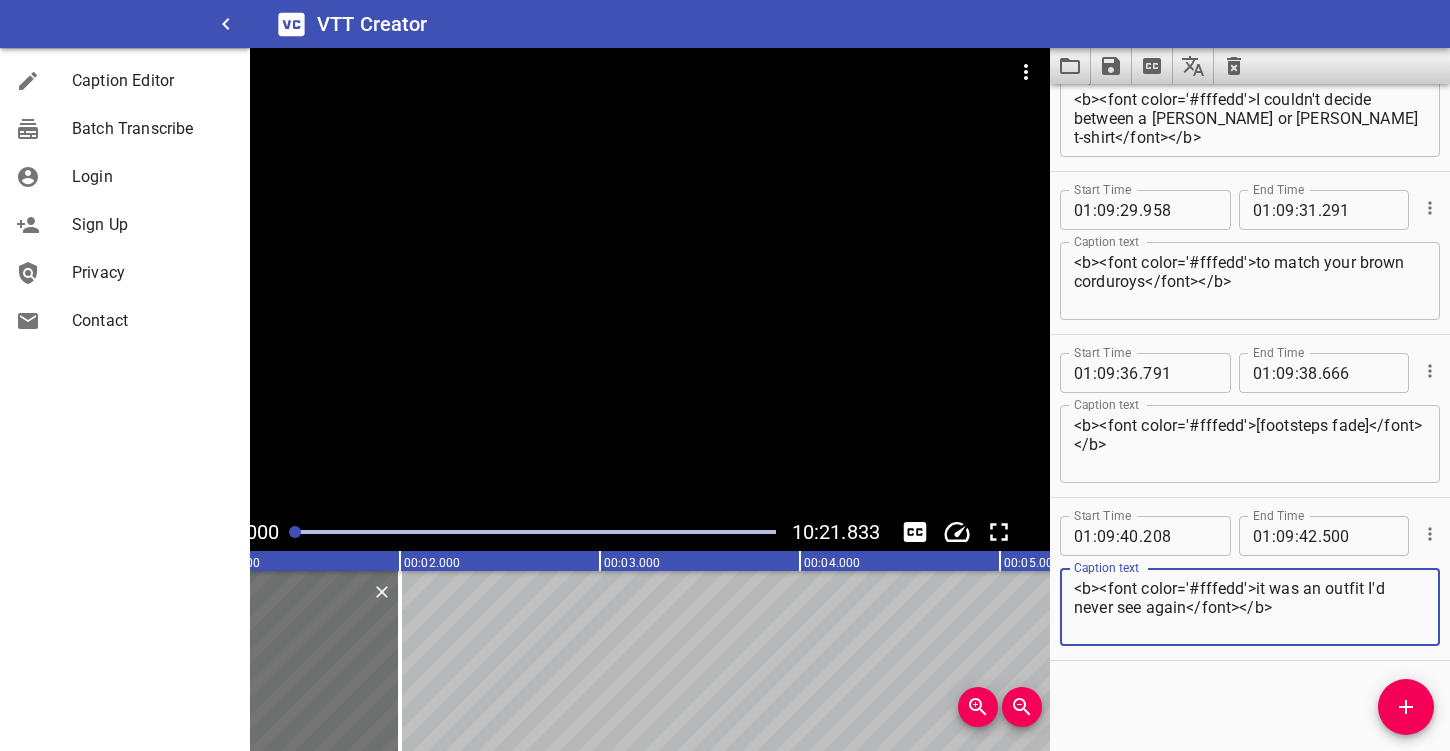 click at bounding box center (1406, 707) 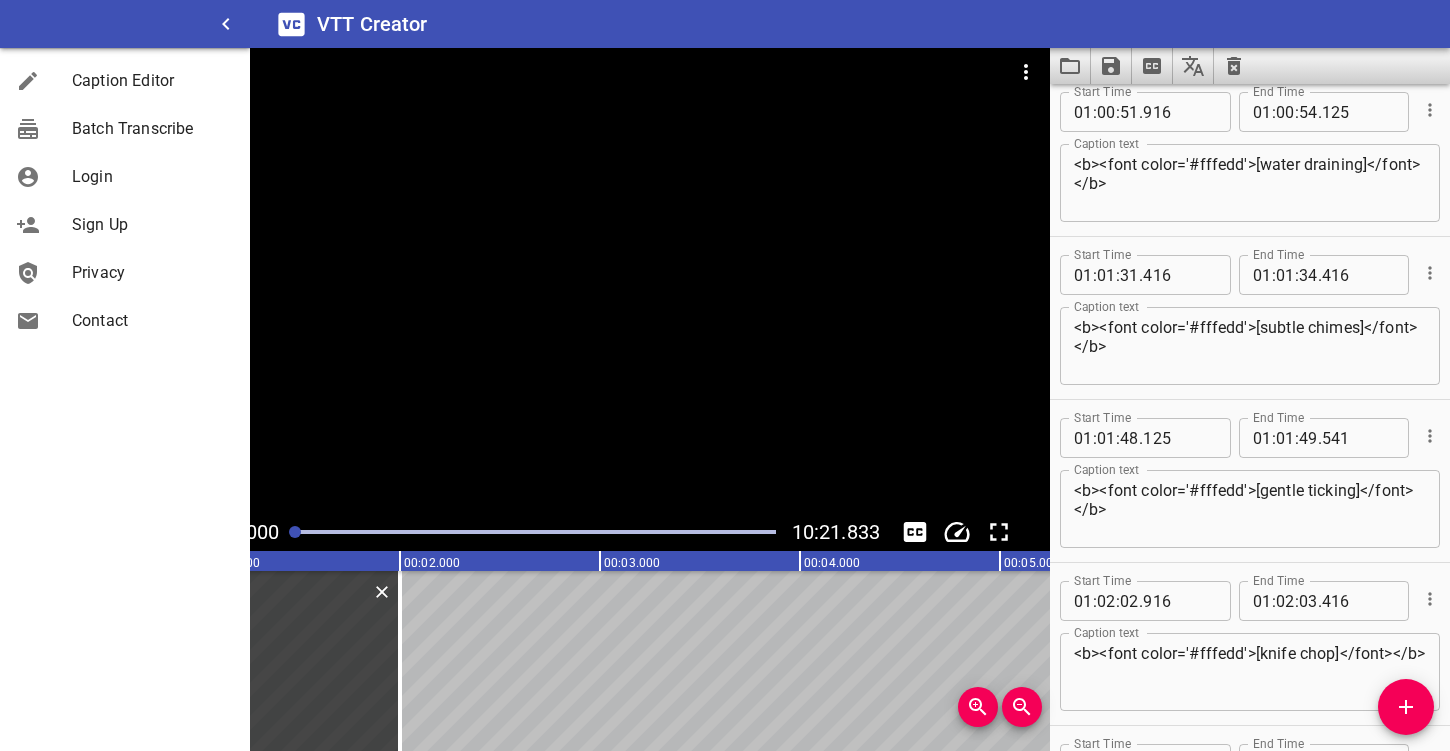 scroll, scrollTop: 0, scrollLeft: 0, axis: both 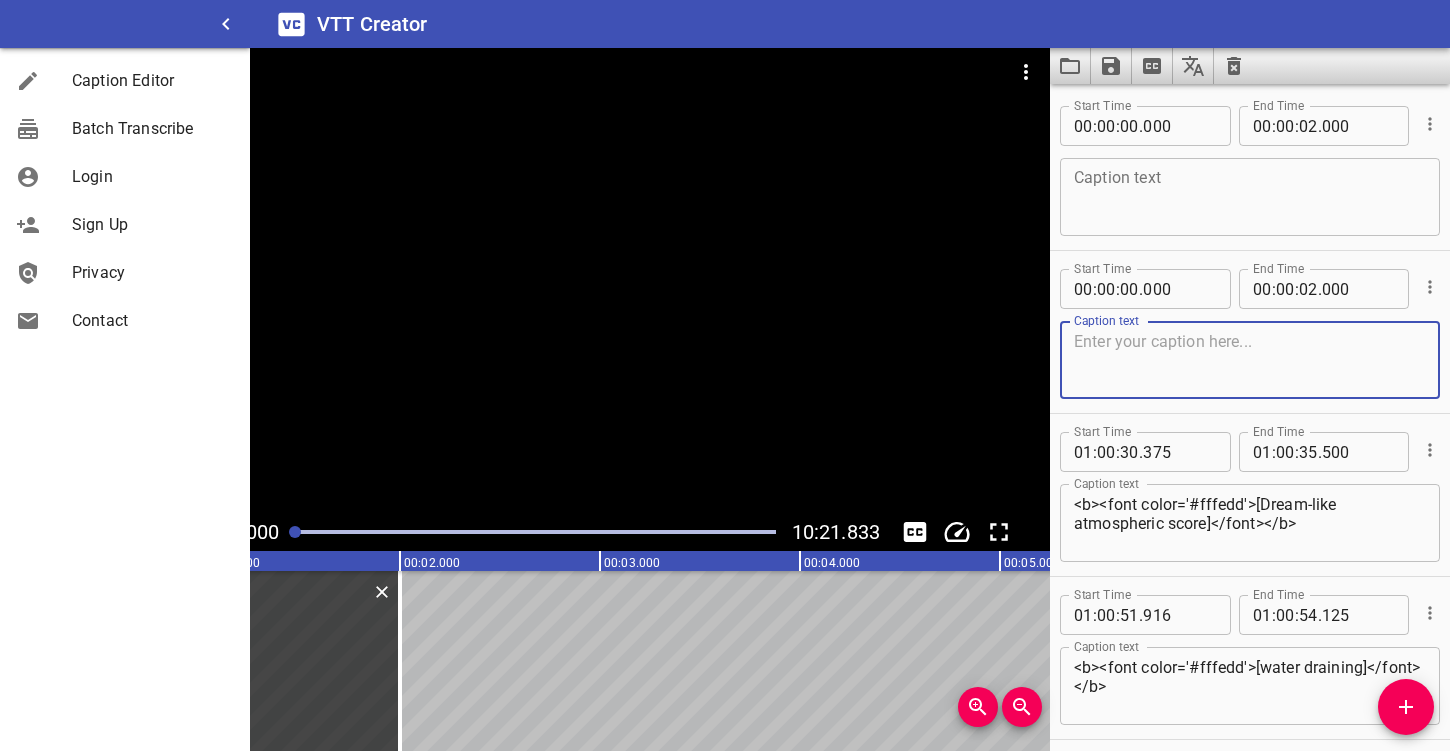 click 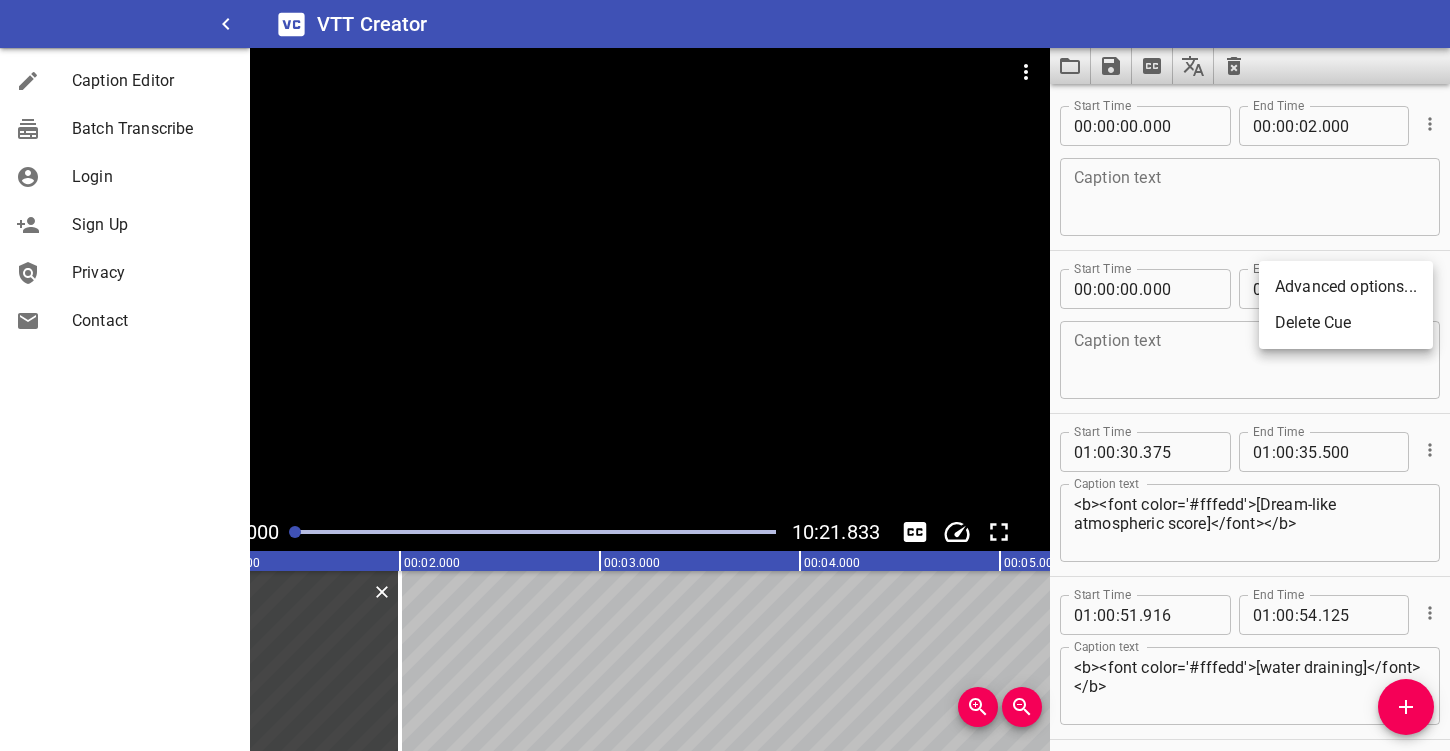 click on "Delete Cue" at bounding box center (1346, 323) 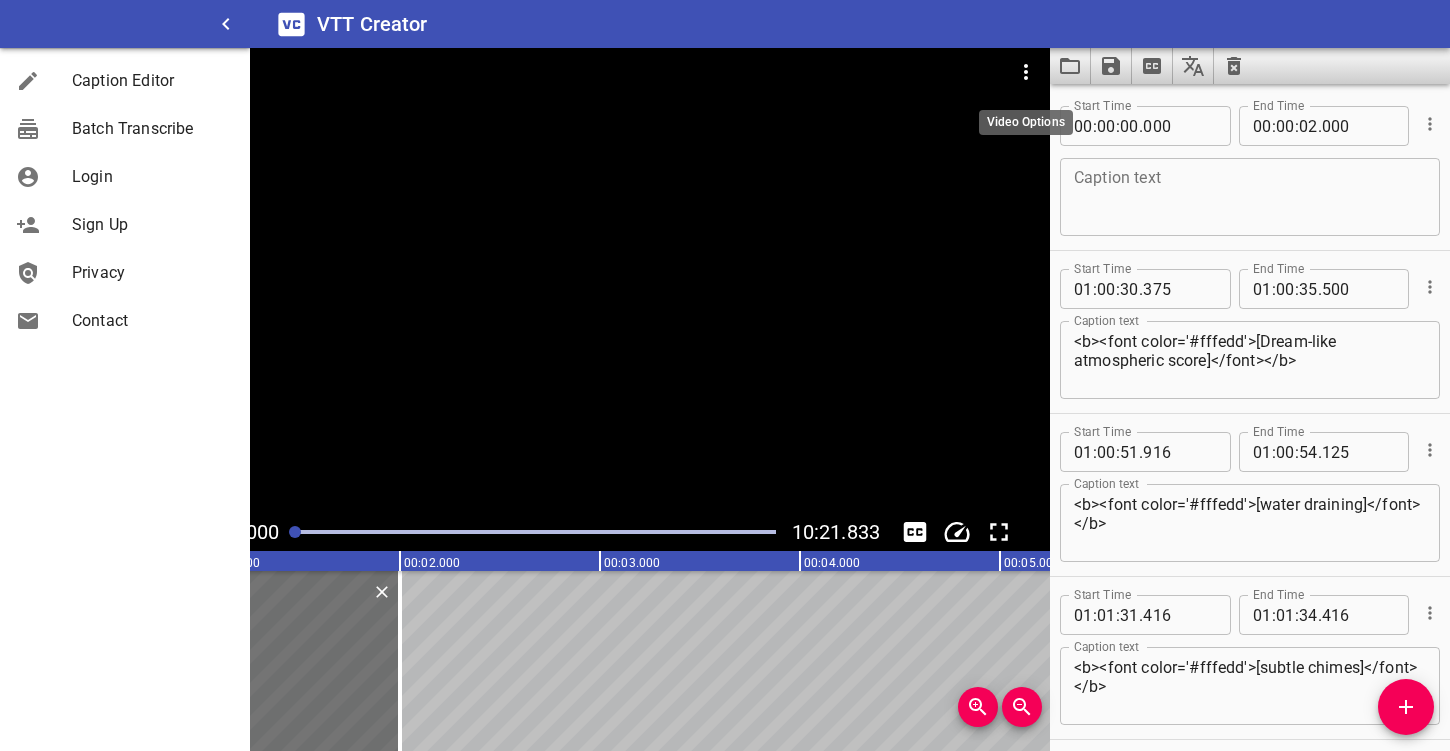 click 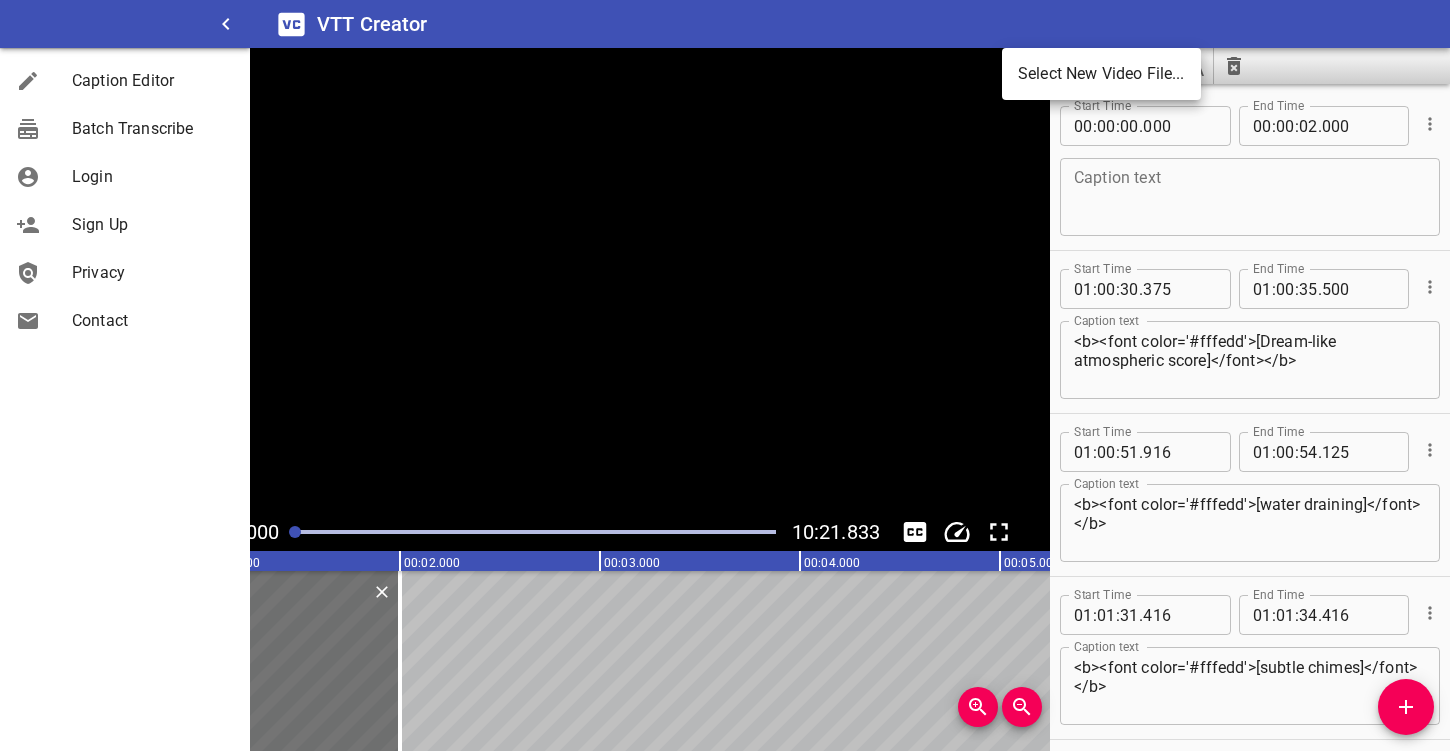click at bounding box center [725, 375] 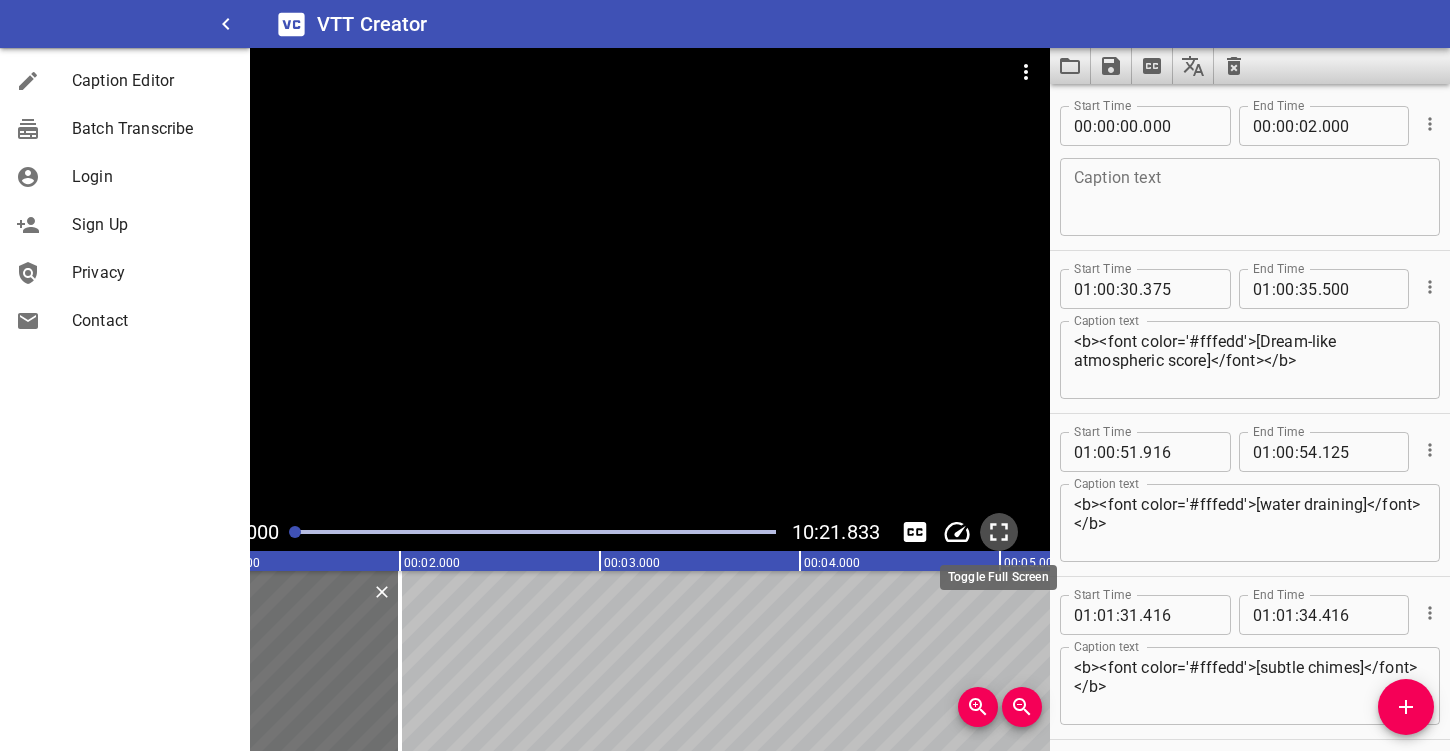 click 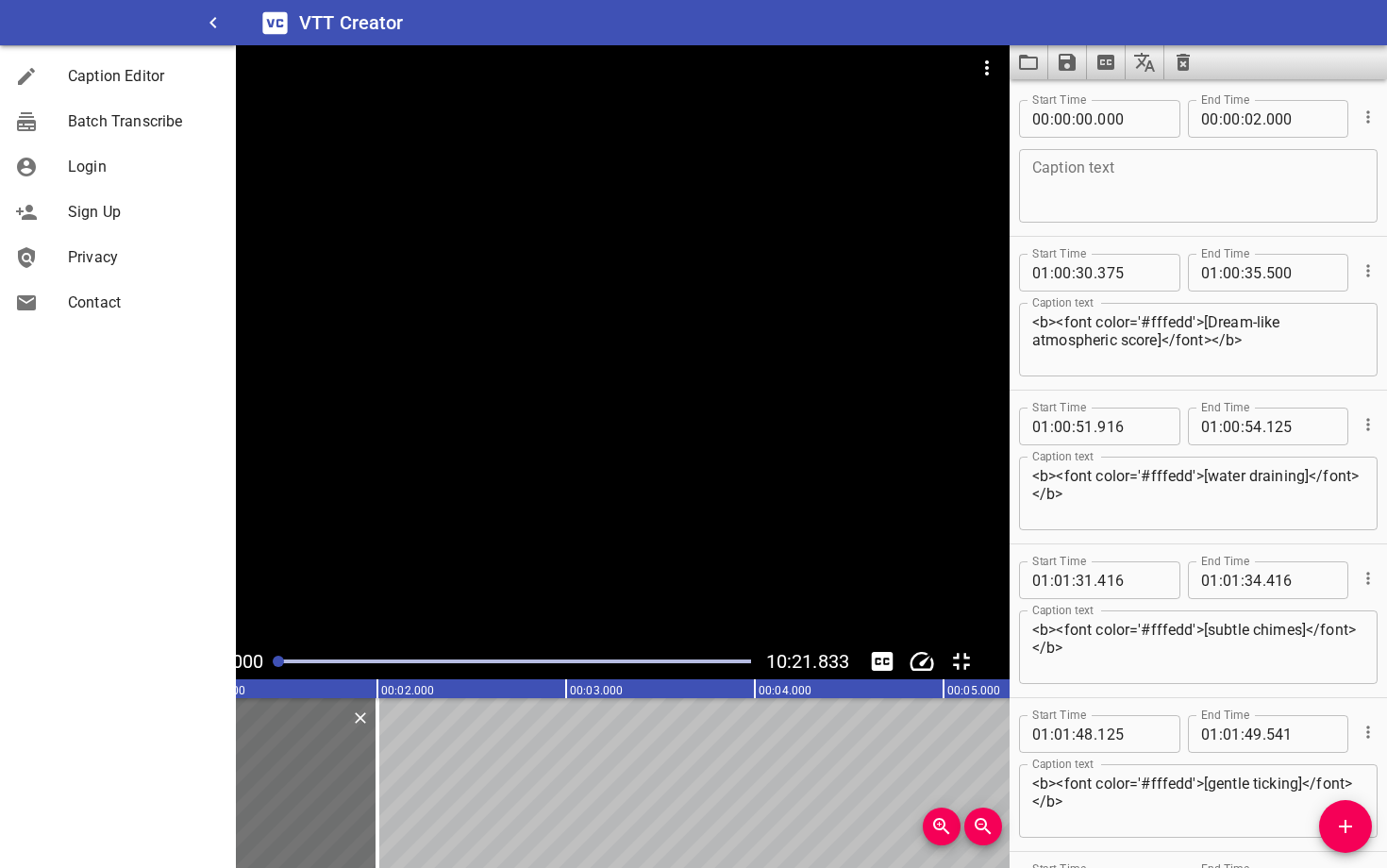 type 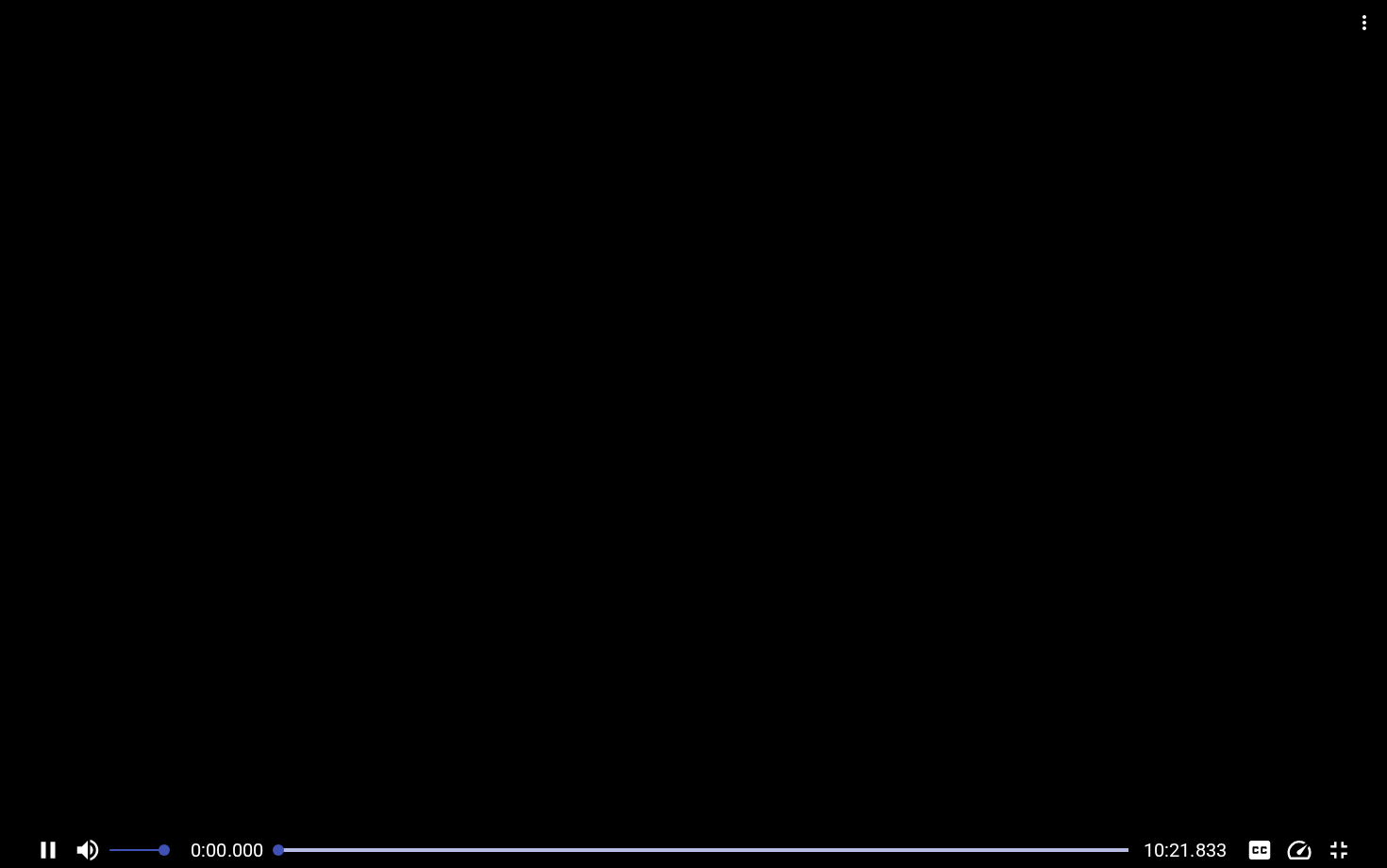 click at bounding box center (1339, 850) 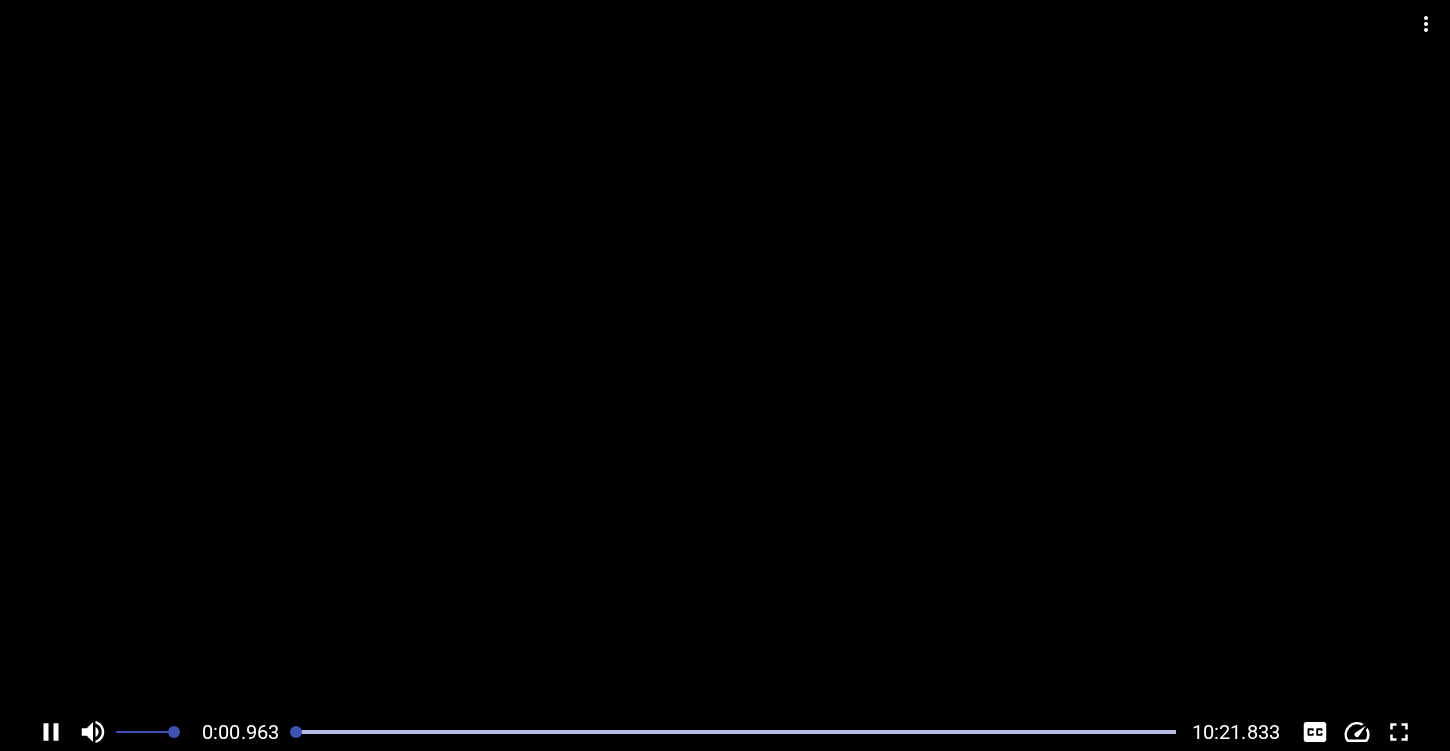 click 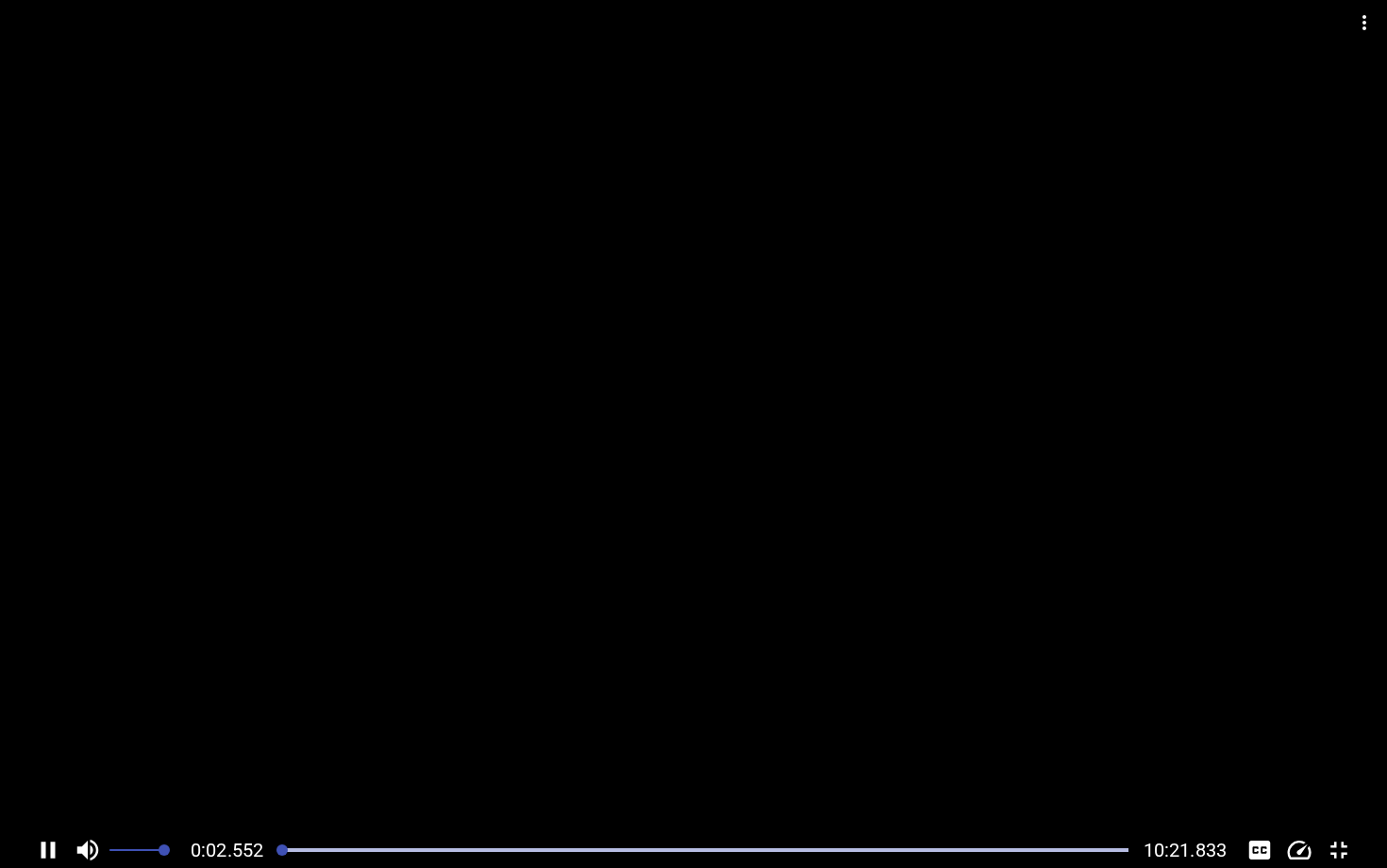 click 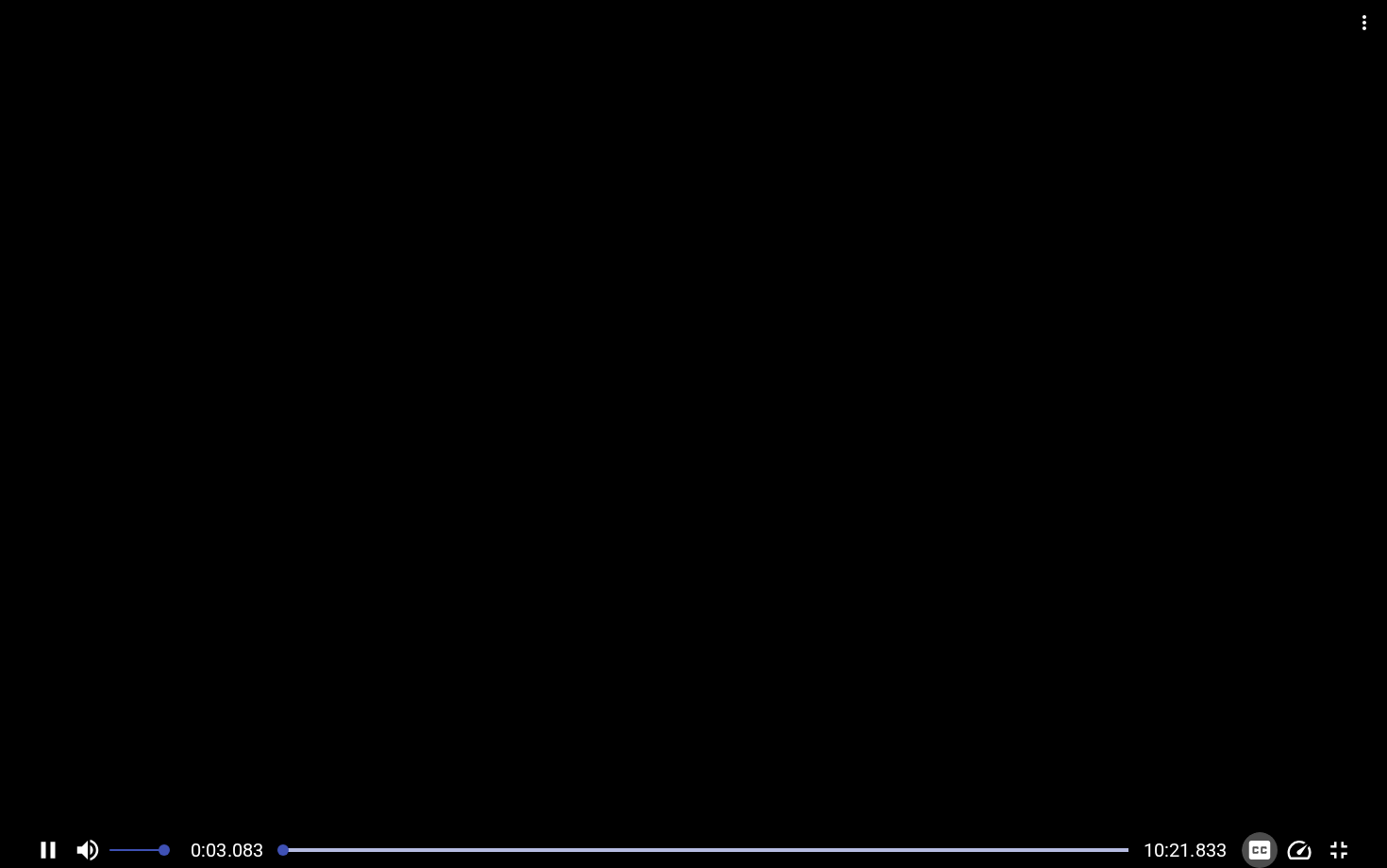 click 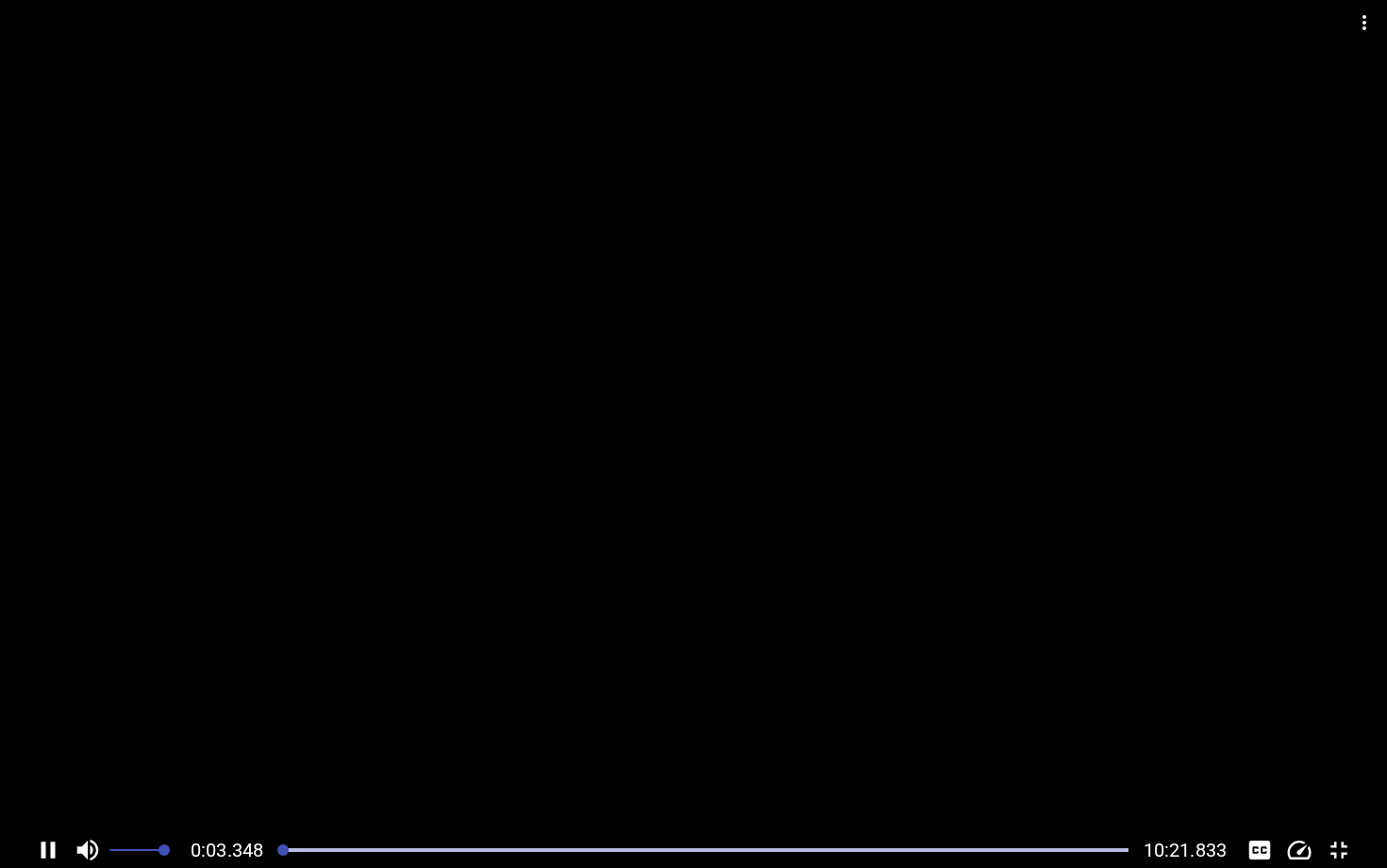 click 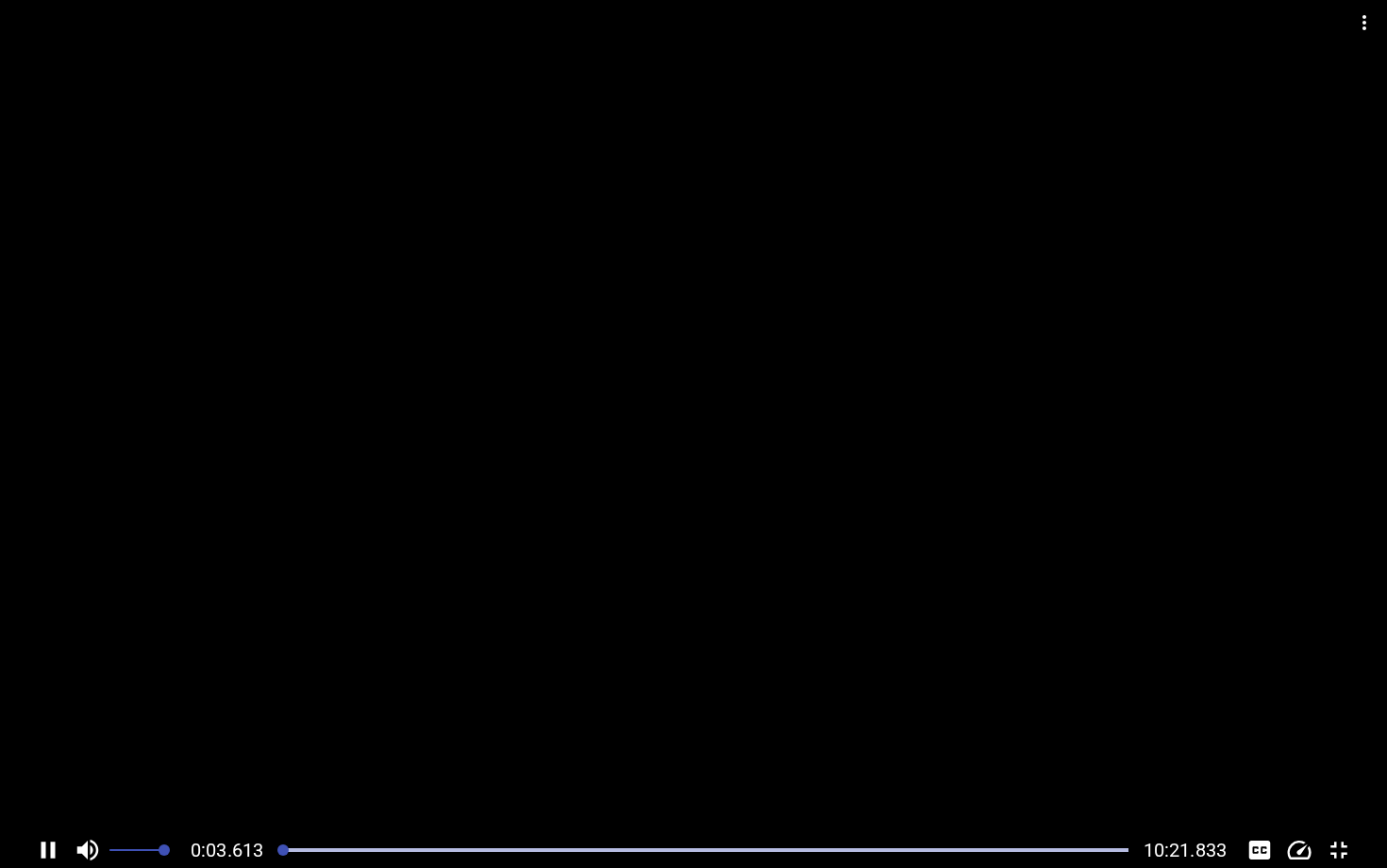 click 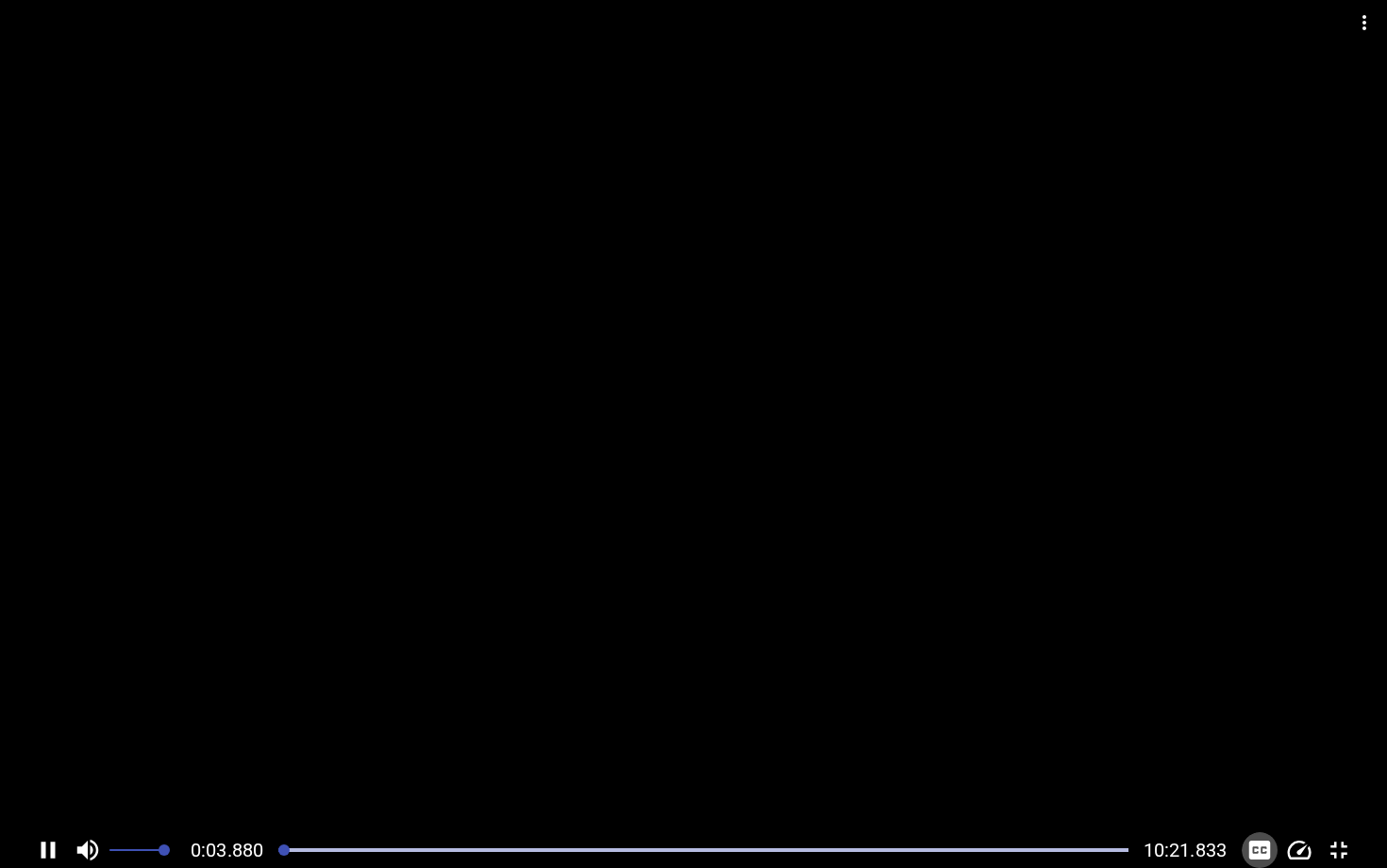 click 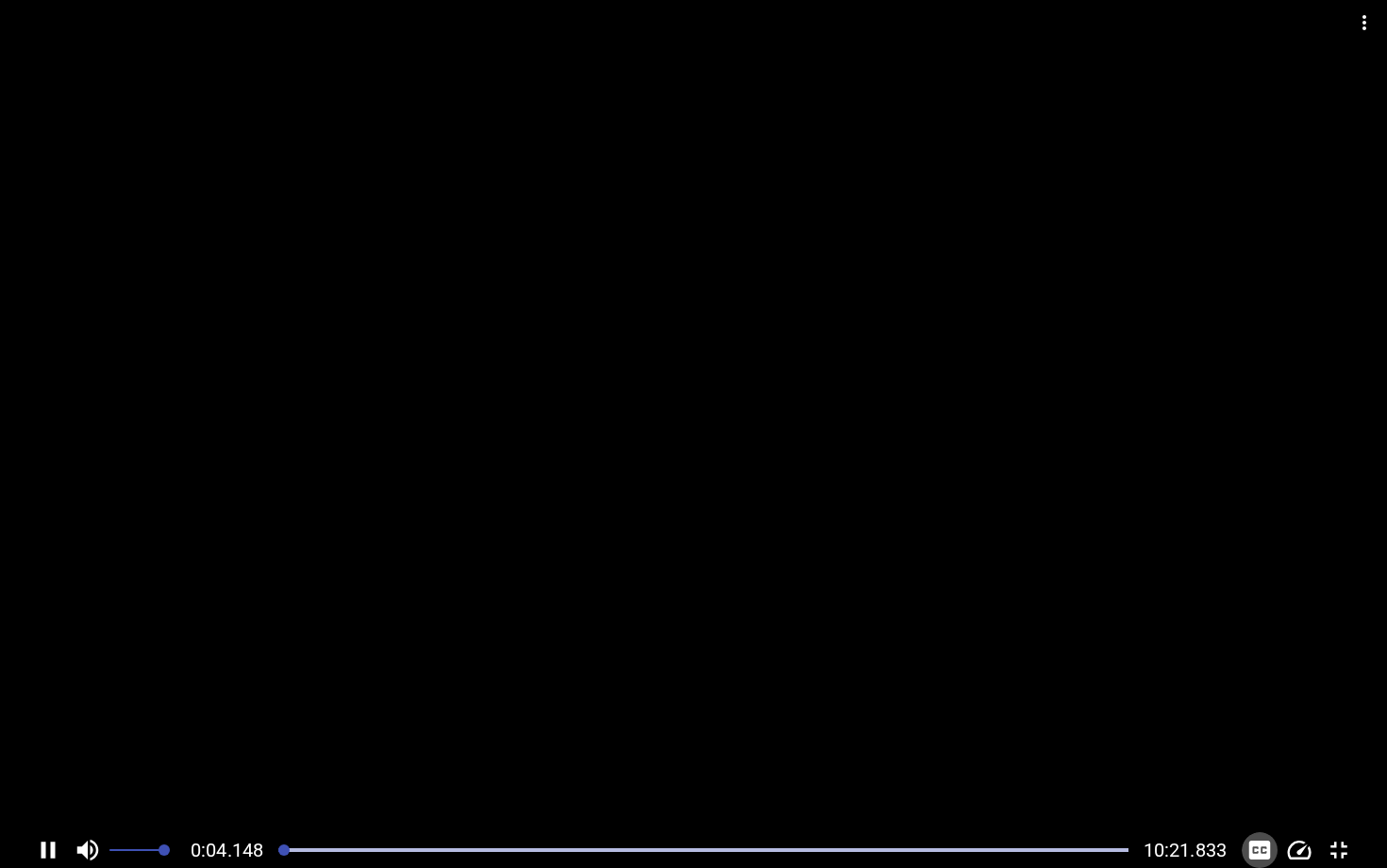 click 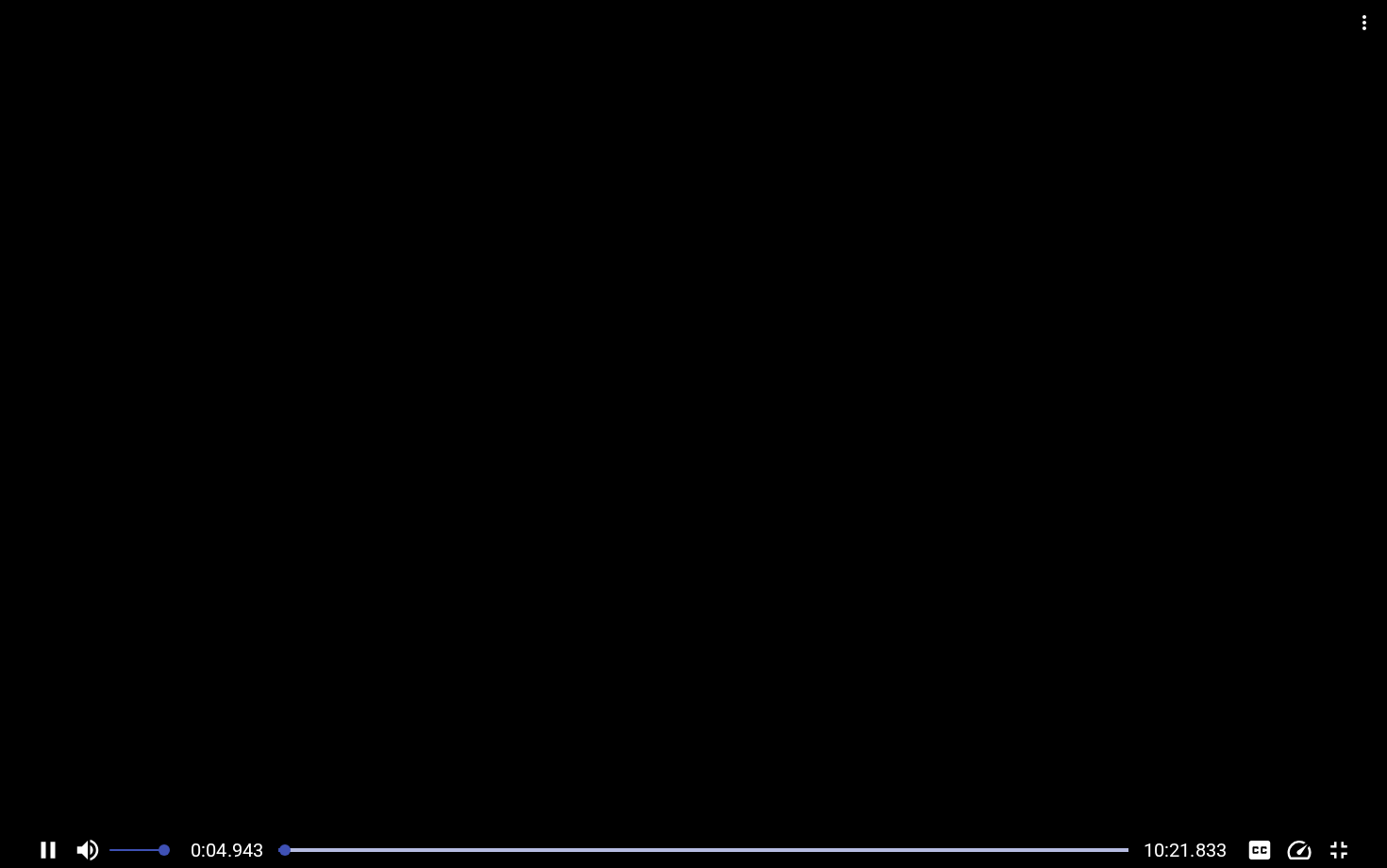 click at bounding box center (703, 850) 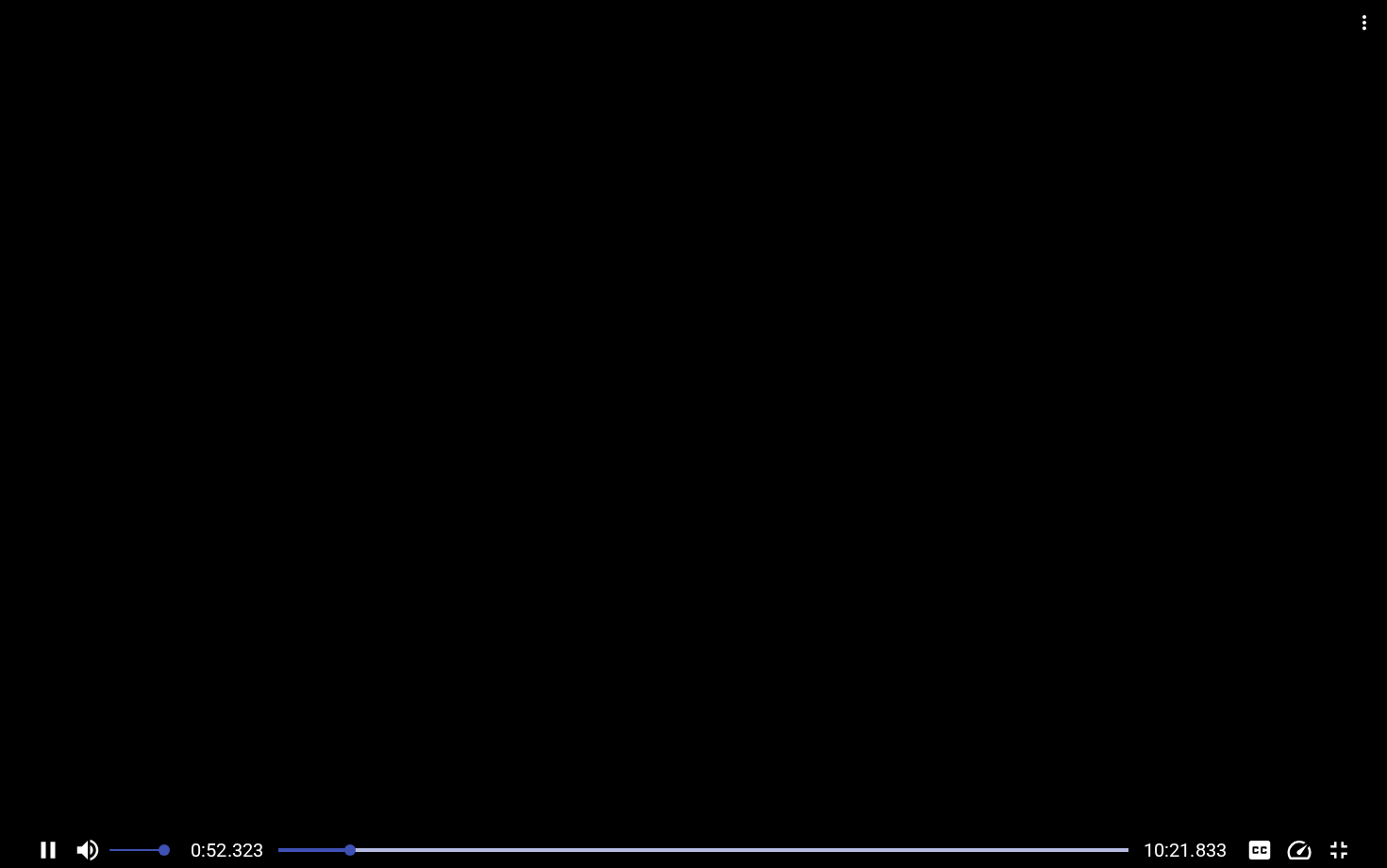 click at bounding box center [703, 850] 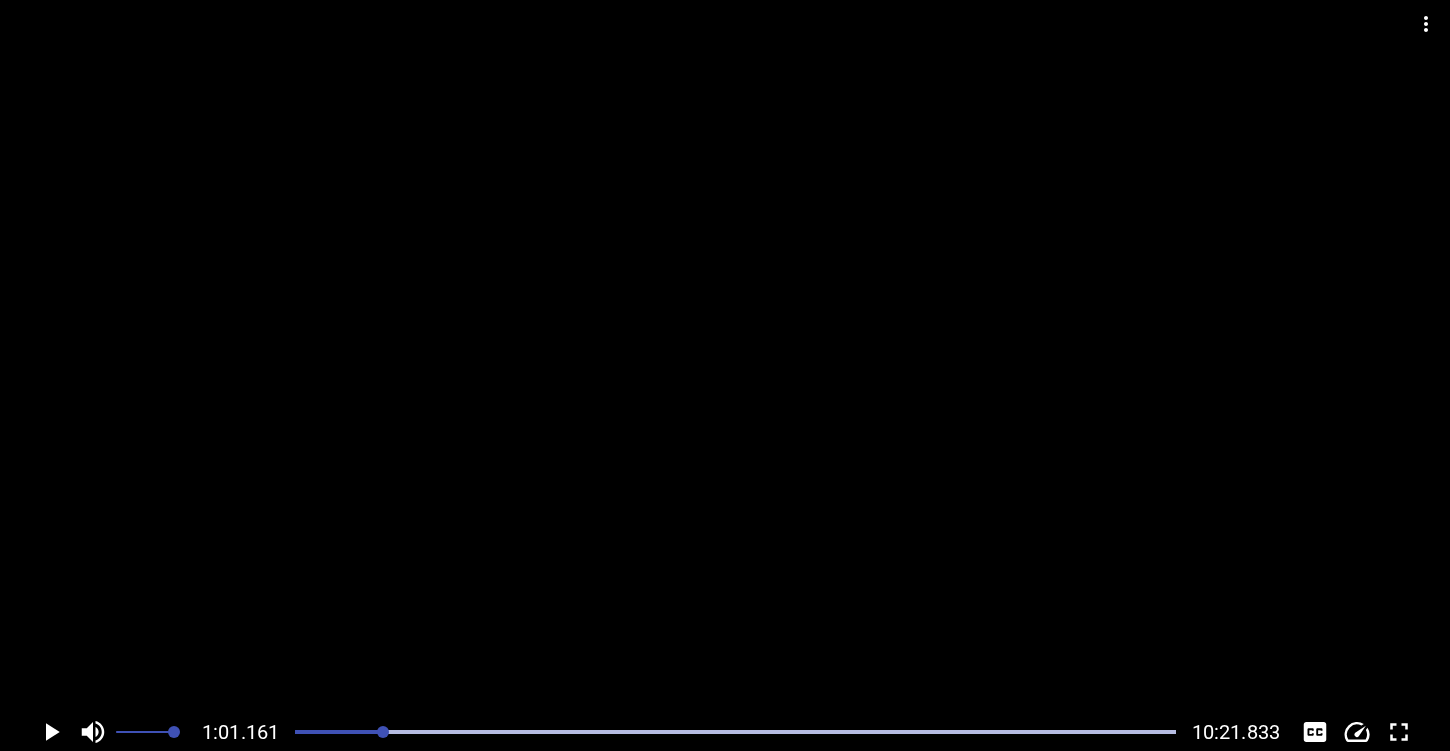 scroll, scrollTop: 0, scrollLeft: 12232, axis: horizontal 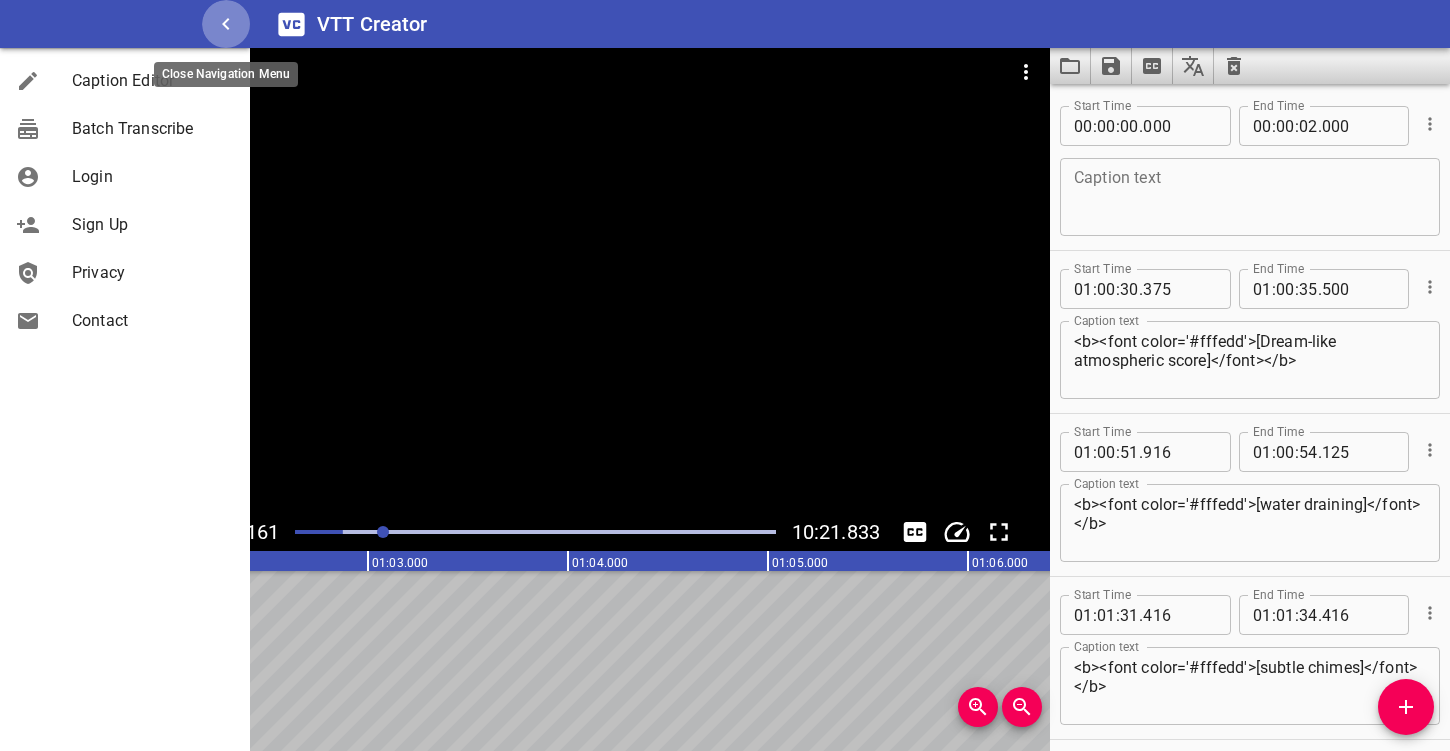 click at bounding box center (226, 24) 